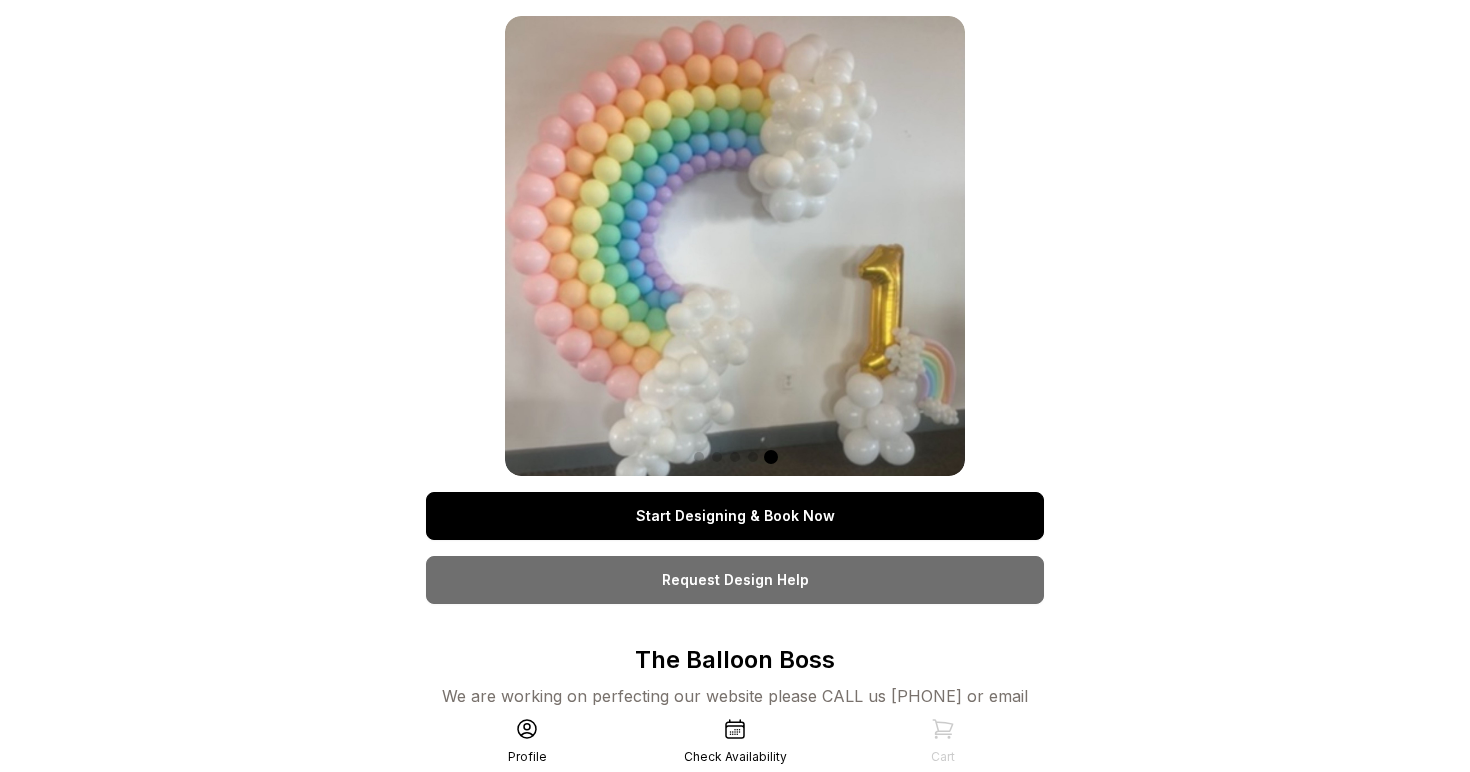 scroll, scrollTop: 0, scrollLeft: 0, axis: both 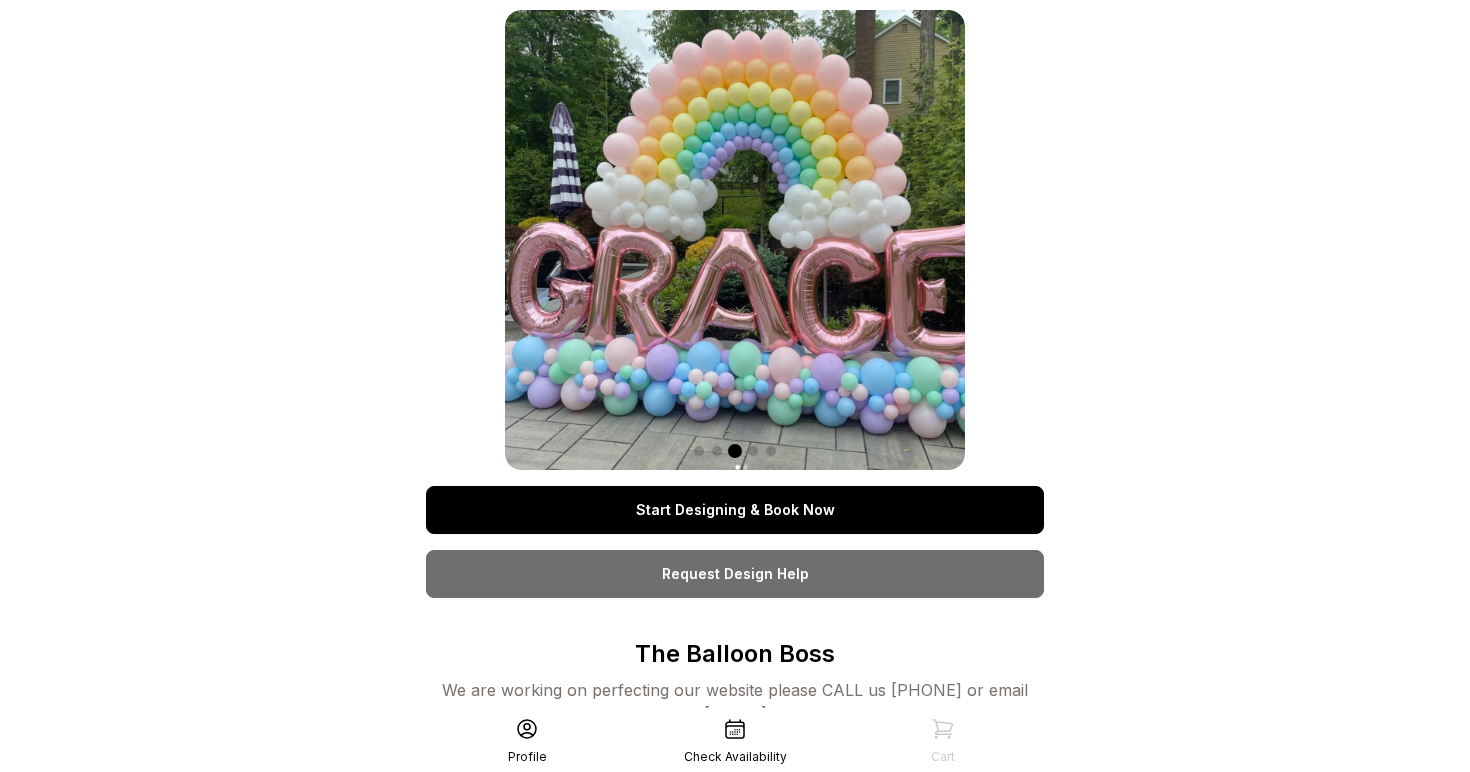 click on "Start Designing & Book Now" at bounding box center (735, 510) 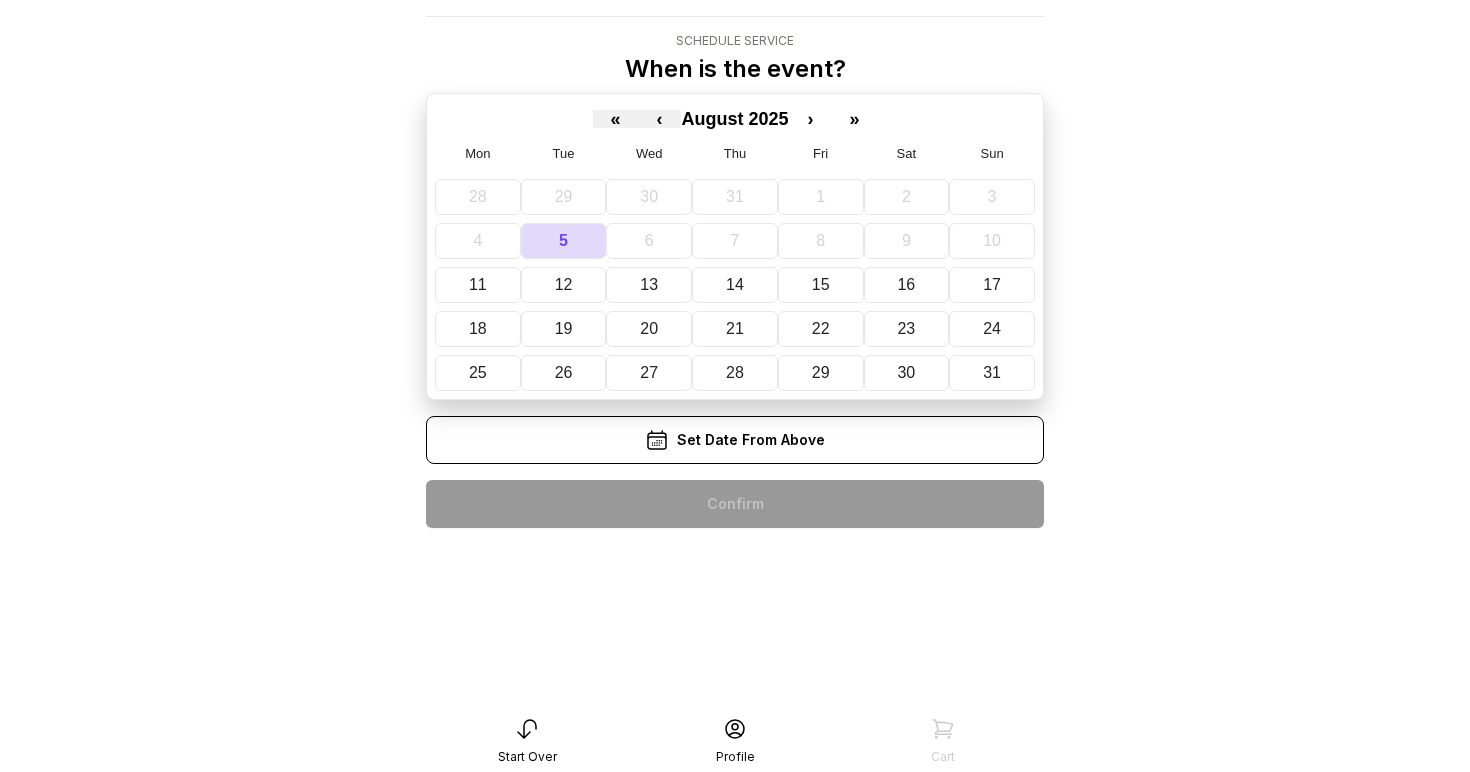 scroll, scrollTop: 40, scrollLeft: 0, axis: vertical 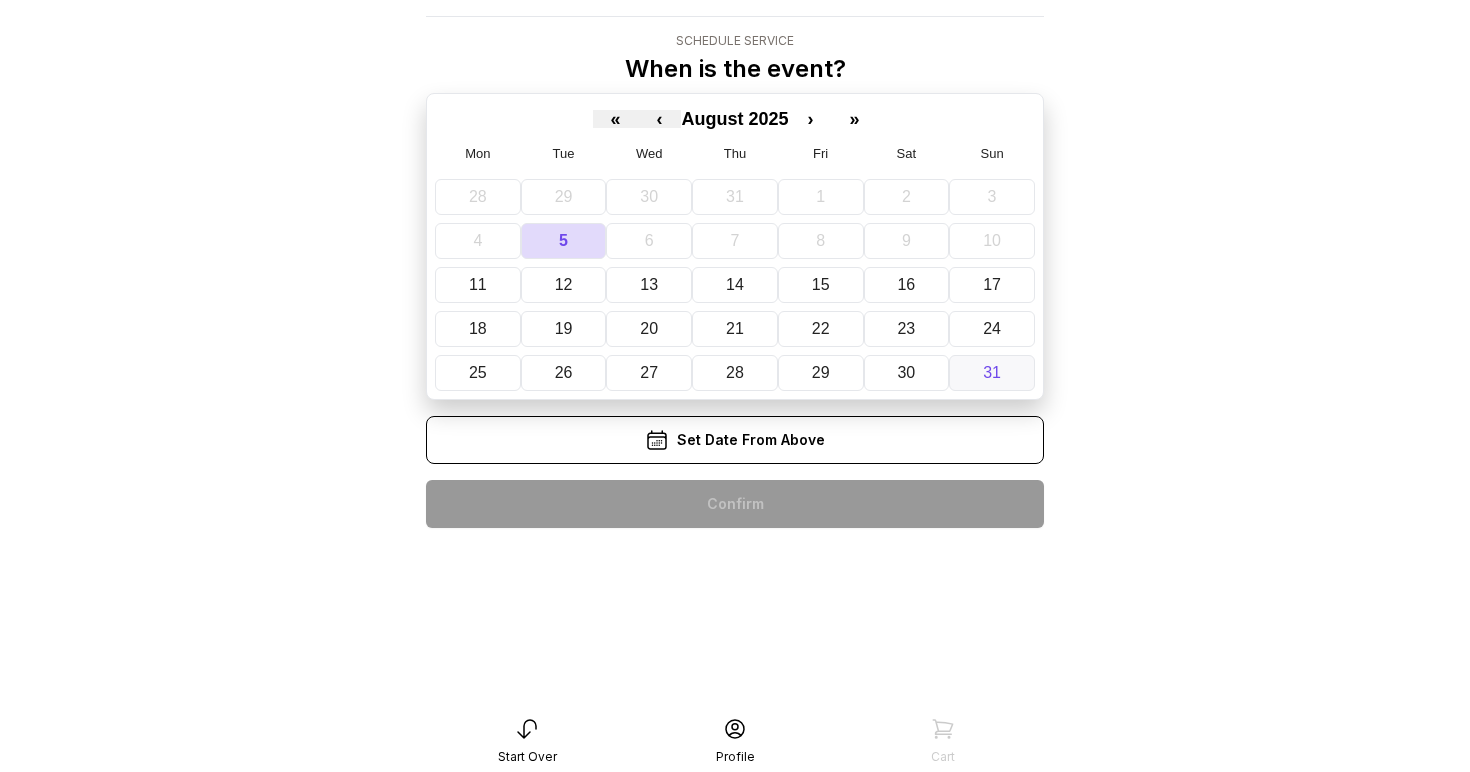 click on "31" at bounding box center [992, 372] 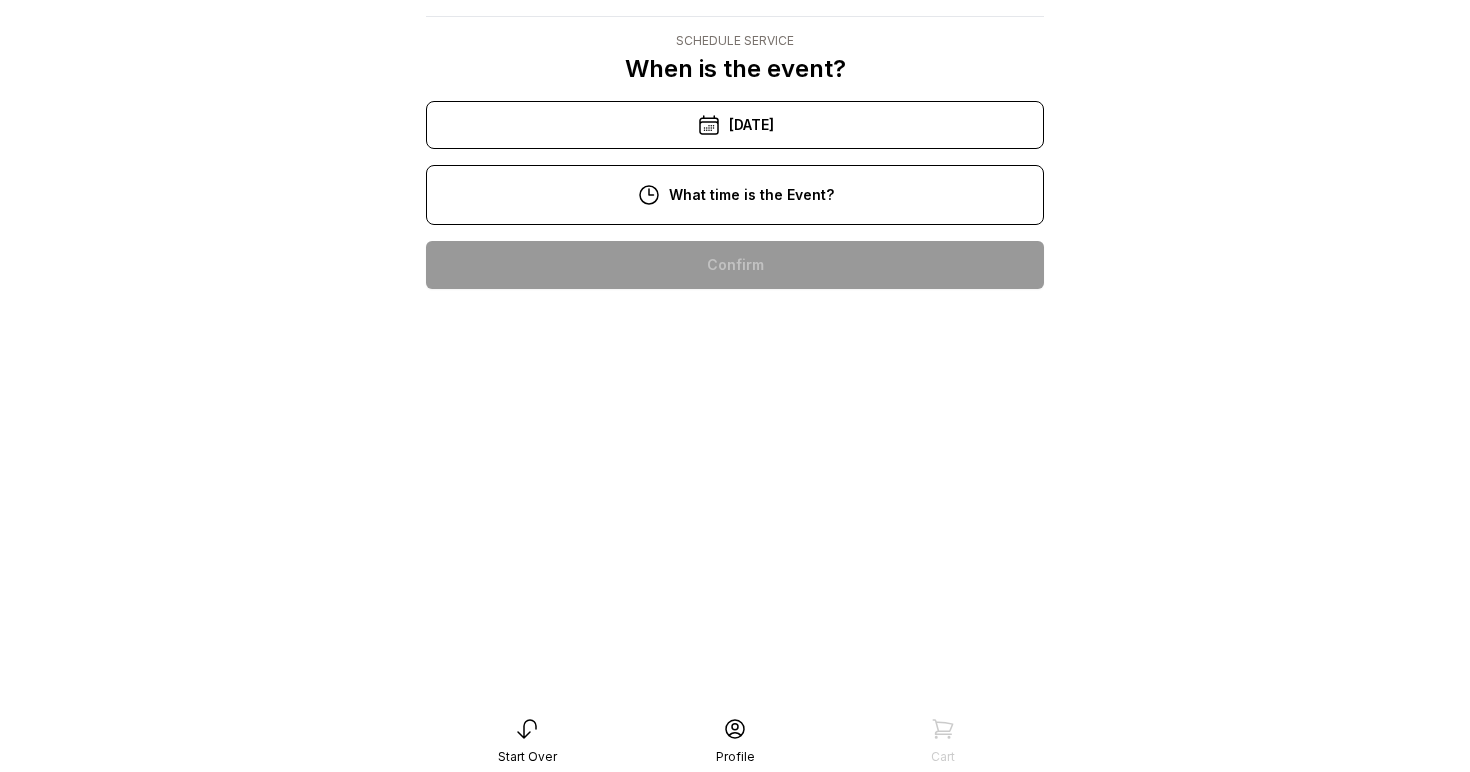 click on "< The Balloon Boss Schedule Service When is the event? « ‹ August [YEAR] › » Mon Tue Wed Thu Fri Sat Sun 28 29 30 31 1 2 3 4 5 6 7 8 9 10 11 12 13 14 15 16 17 18 19 20 21 22 23 24 25 26 27 28 29 30 31   [DATE]   What time is the Event? 10:00 am 11:00 am 12:00 pm 1:00 pm 2:00 pm 3:00 pm 4:00 pm 5:00 pm 6:00 pm 7:00 pm 8:00 pm 9:00 pm 10:00 pm Confirm Start Over Profile Cart" at bounding box center (735, 346) 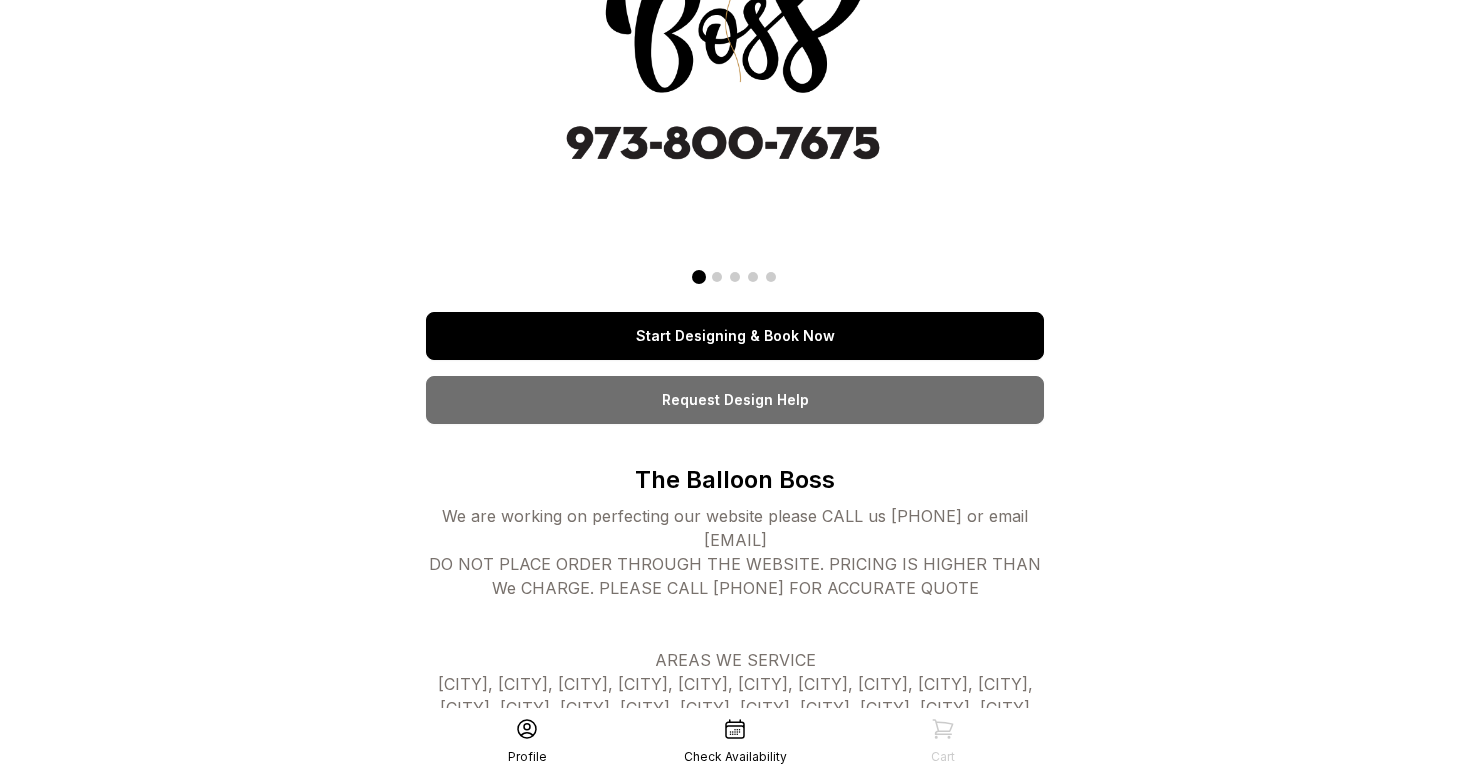 scroll, scrollTop: 186, scrollLeft: 0, axis: vertical 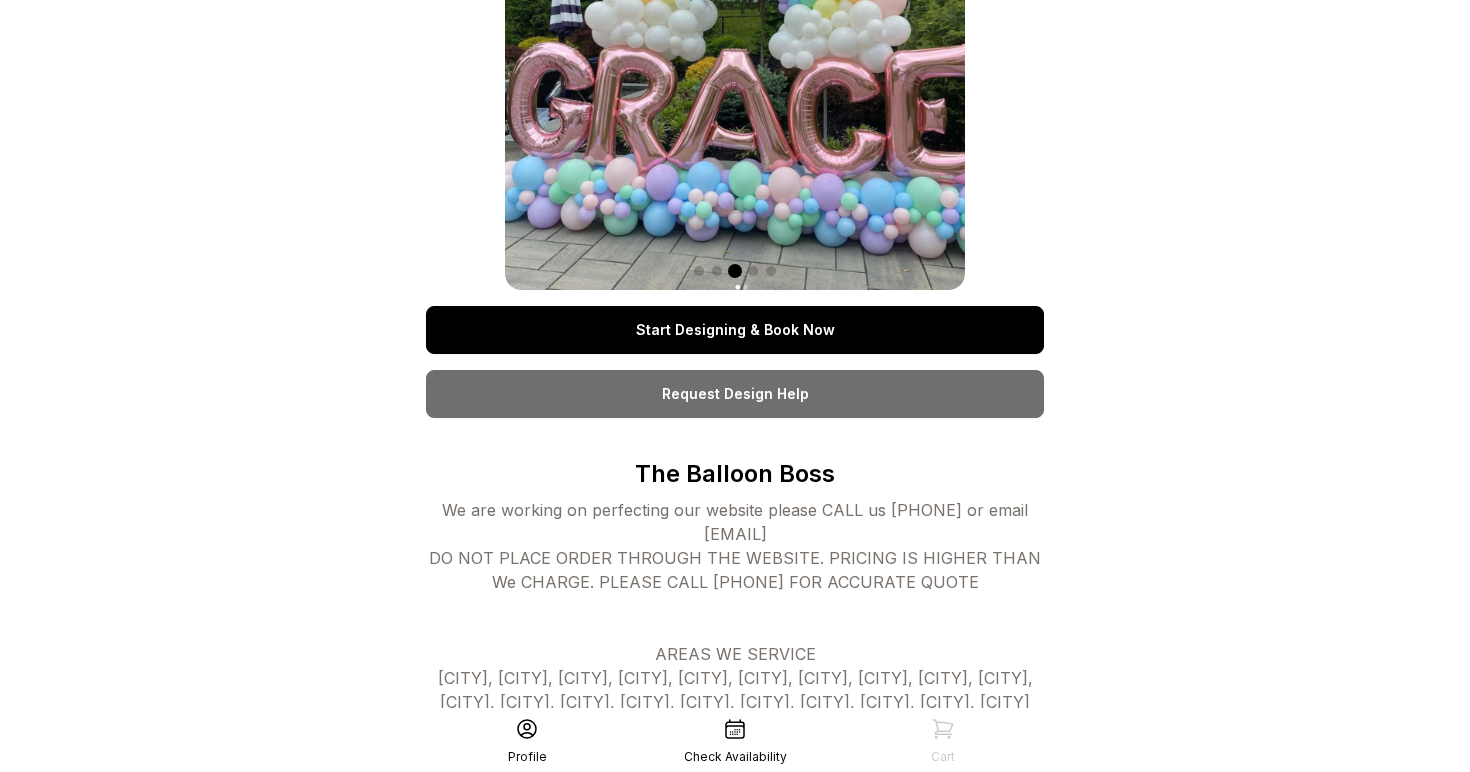 click on "Start Designing & Book Now Request Design Help The Balloon Boss We are working on perfecting our website please CALL us [PHONE] or email [EMAIL]
DO NOT PLACE ORDER THROUGH THE WEBSITE. PRICING IS HIGHER THAN We CHARGE. PLEASE CALL [PHONE] FOR ACCURATE QUOTE
AREAS WE SERVICE
[CITY], [CITY], [CITY], [CITY], [CITY], [CITY], [CITY], [CITY], [CITY], [CITY], [CITY], [CITY], [CITY], [CITY], [CITY], [CITY], [CITY], [CITY], [CITY], [CITY]
Serving most of the Tri State on larger parties.
Pick up and delivery available 7 days a week.
See More Profile Check Availability Cart" at bounding box center [735, 727] 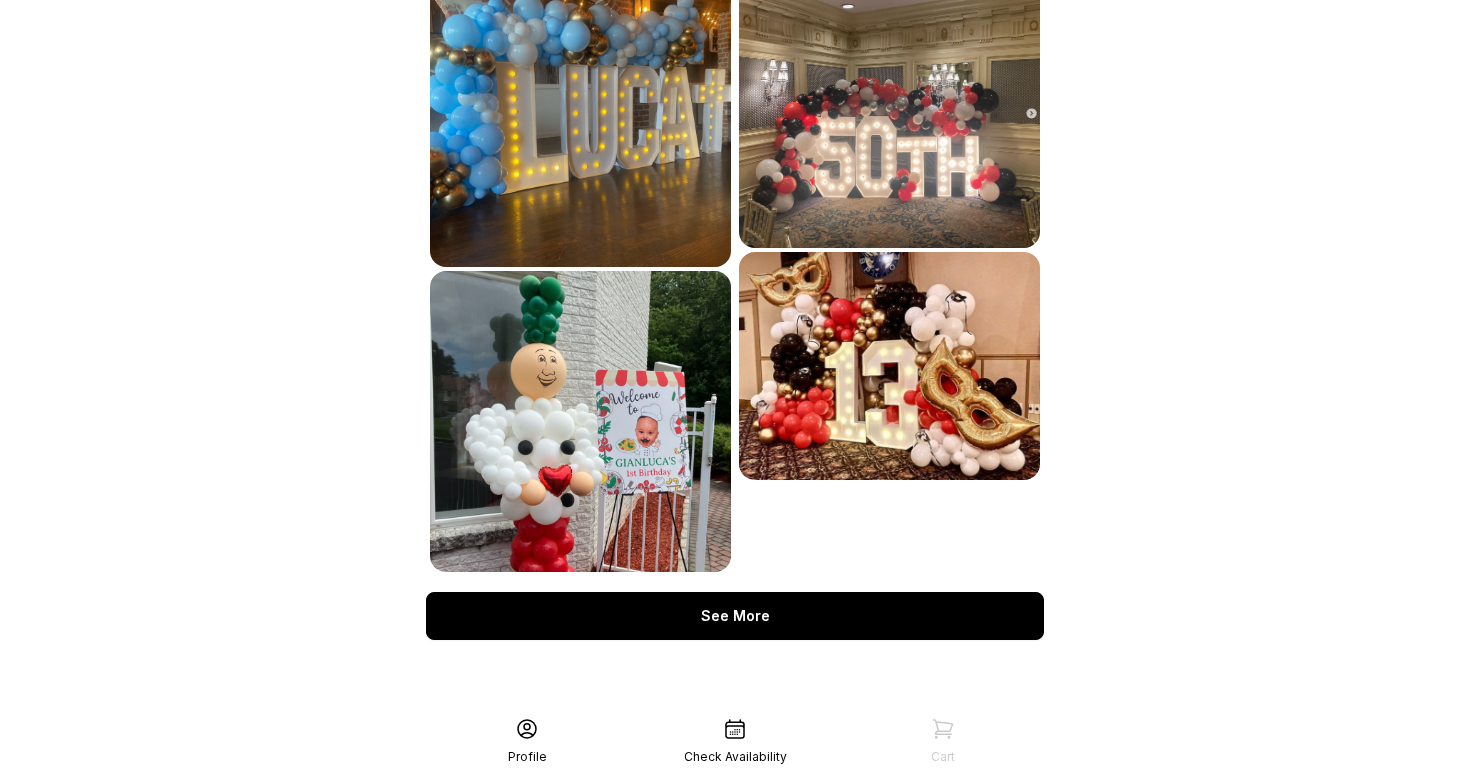 scroll, scrollTop: 1118, scrollLeft: 0, axis: vertical 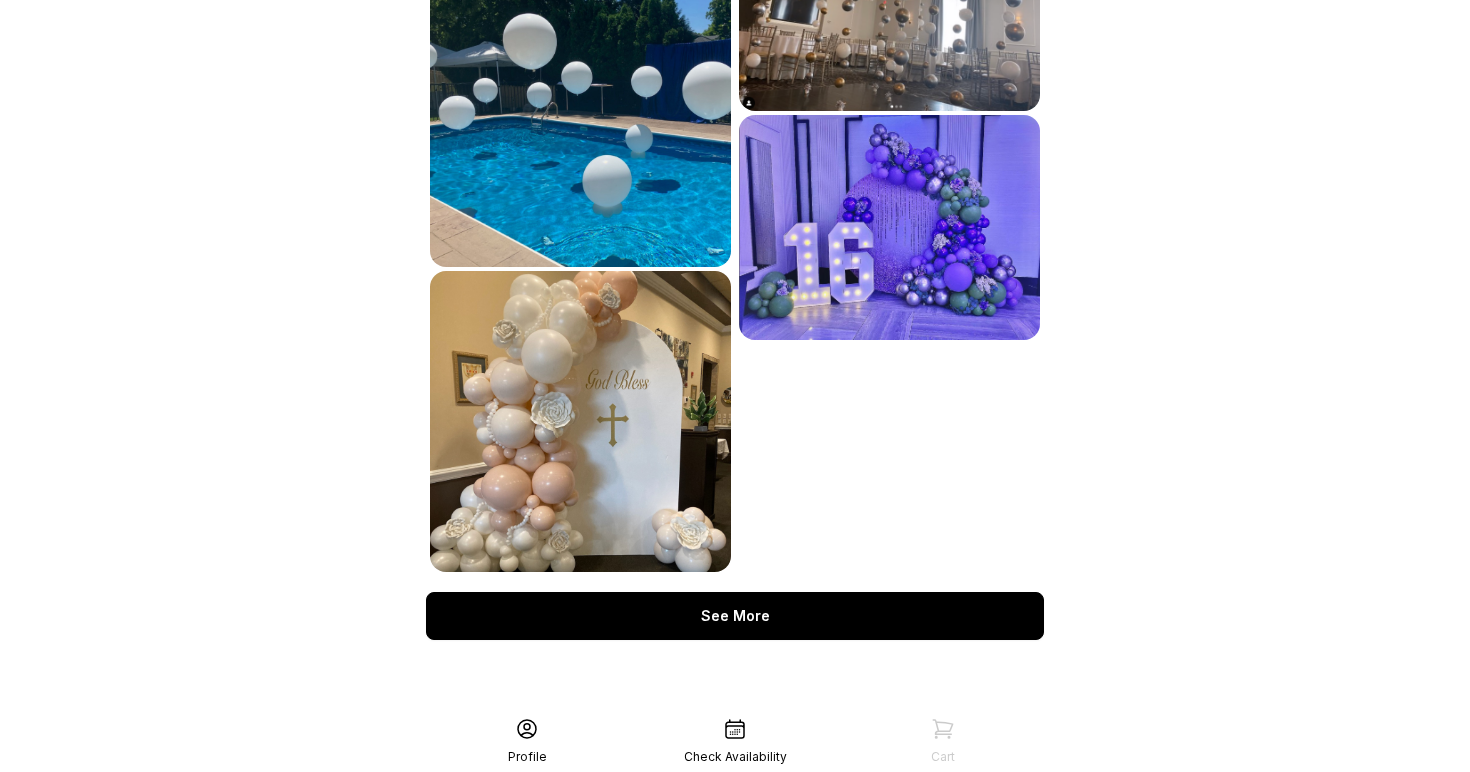 click on "See More" at bounding box center (735, 616) 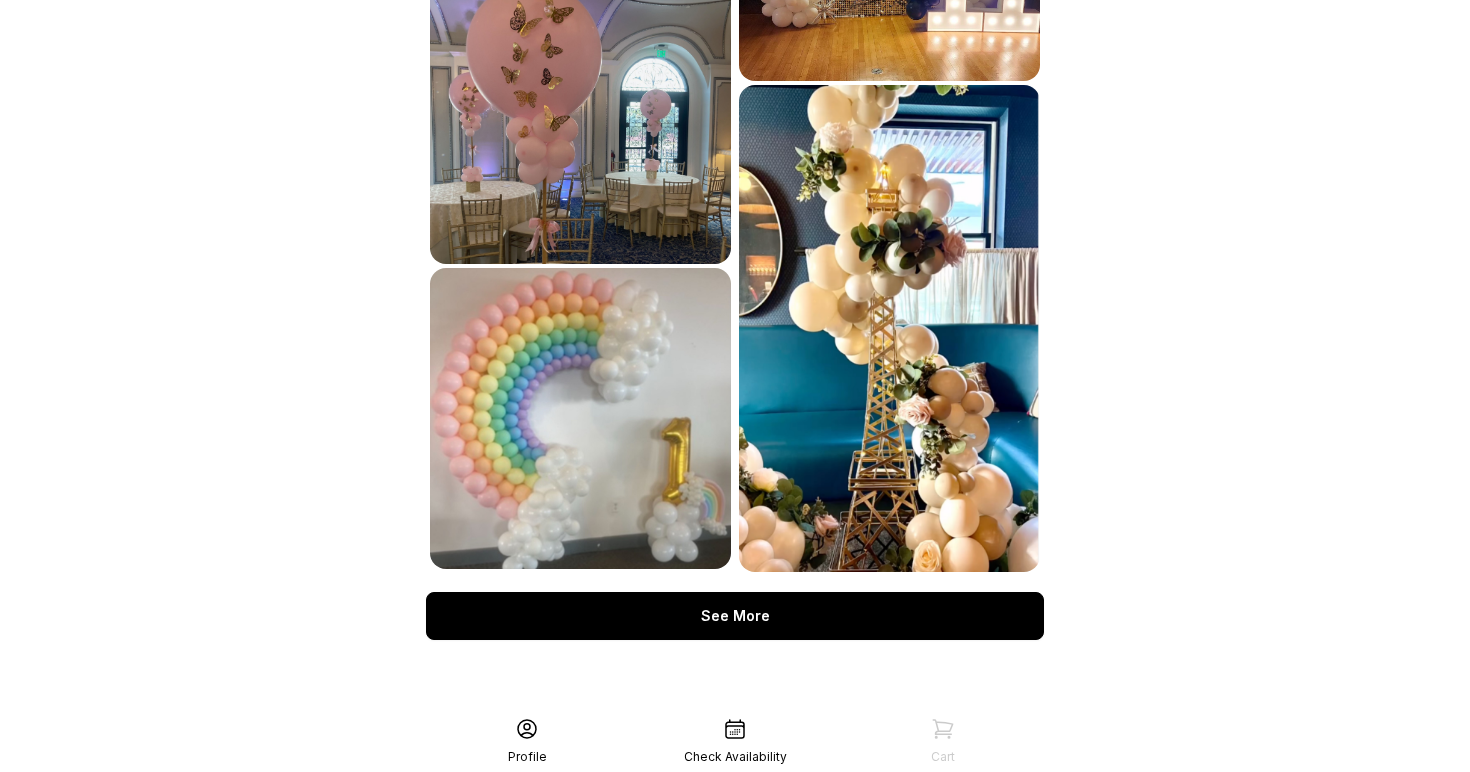 scroll, scrollTop: 2341, scrollLeft: 0, axis: vertical 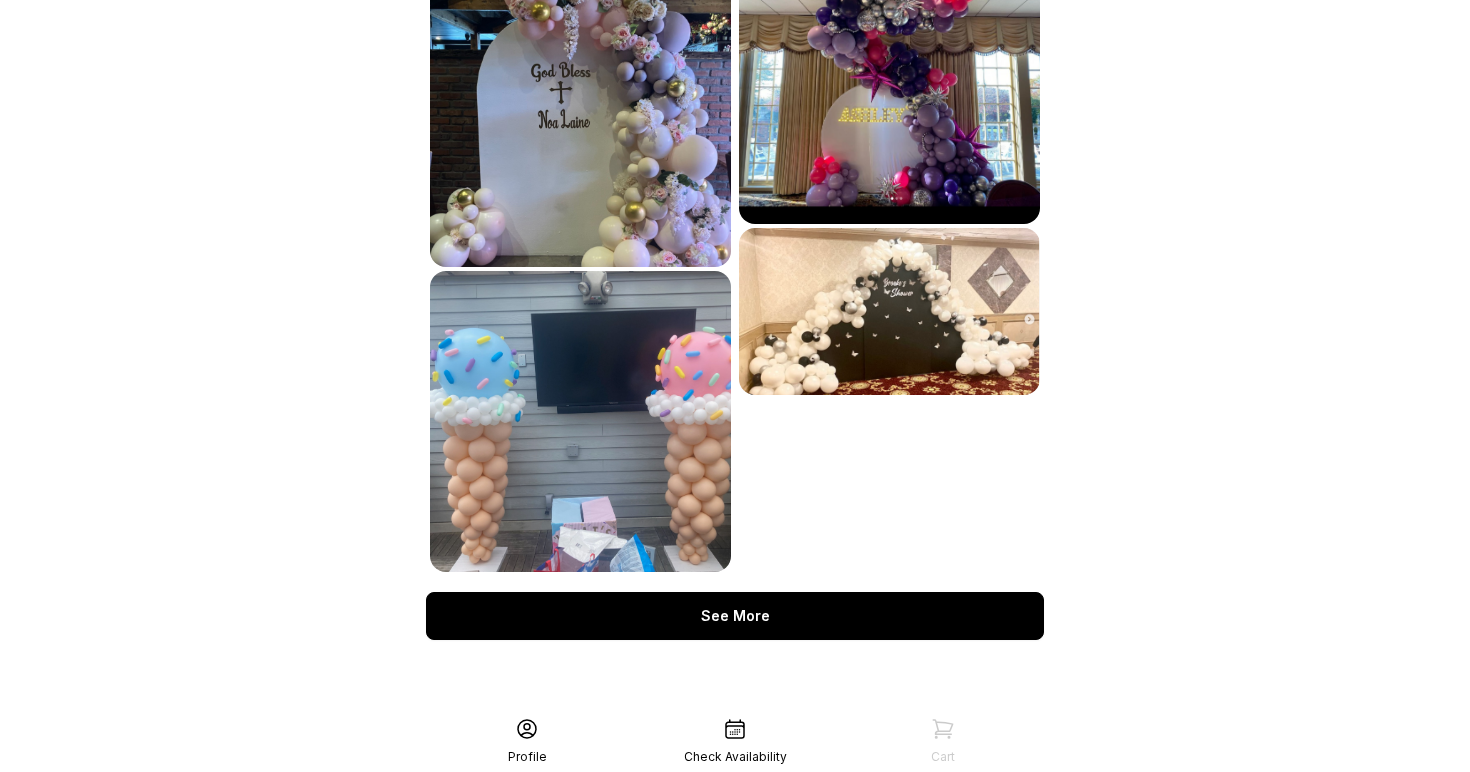 click on "See More" at bounding box center (735, 616) 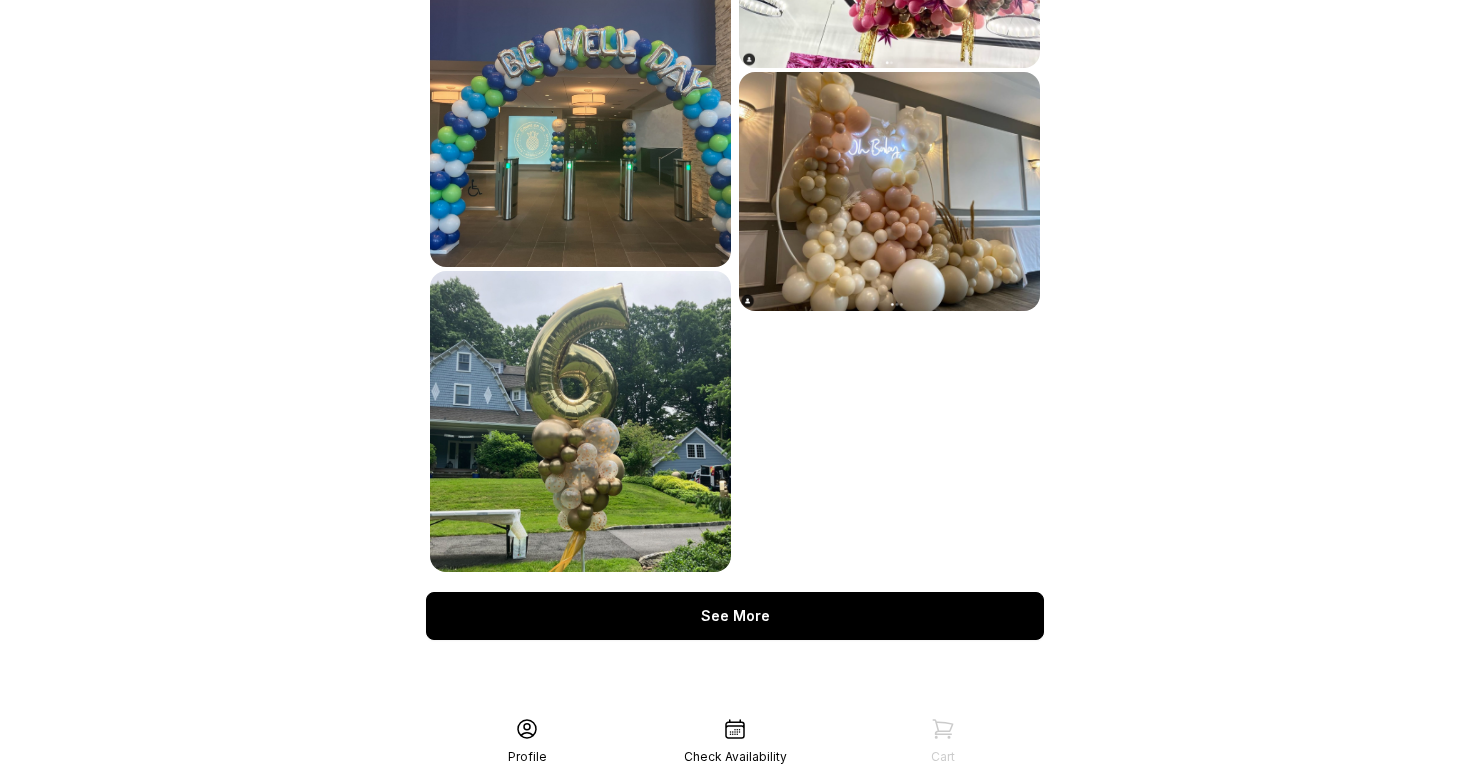 scroll, scrollTop: 3558, scrollLeft: 0, axis: vertical 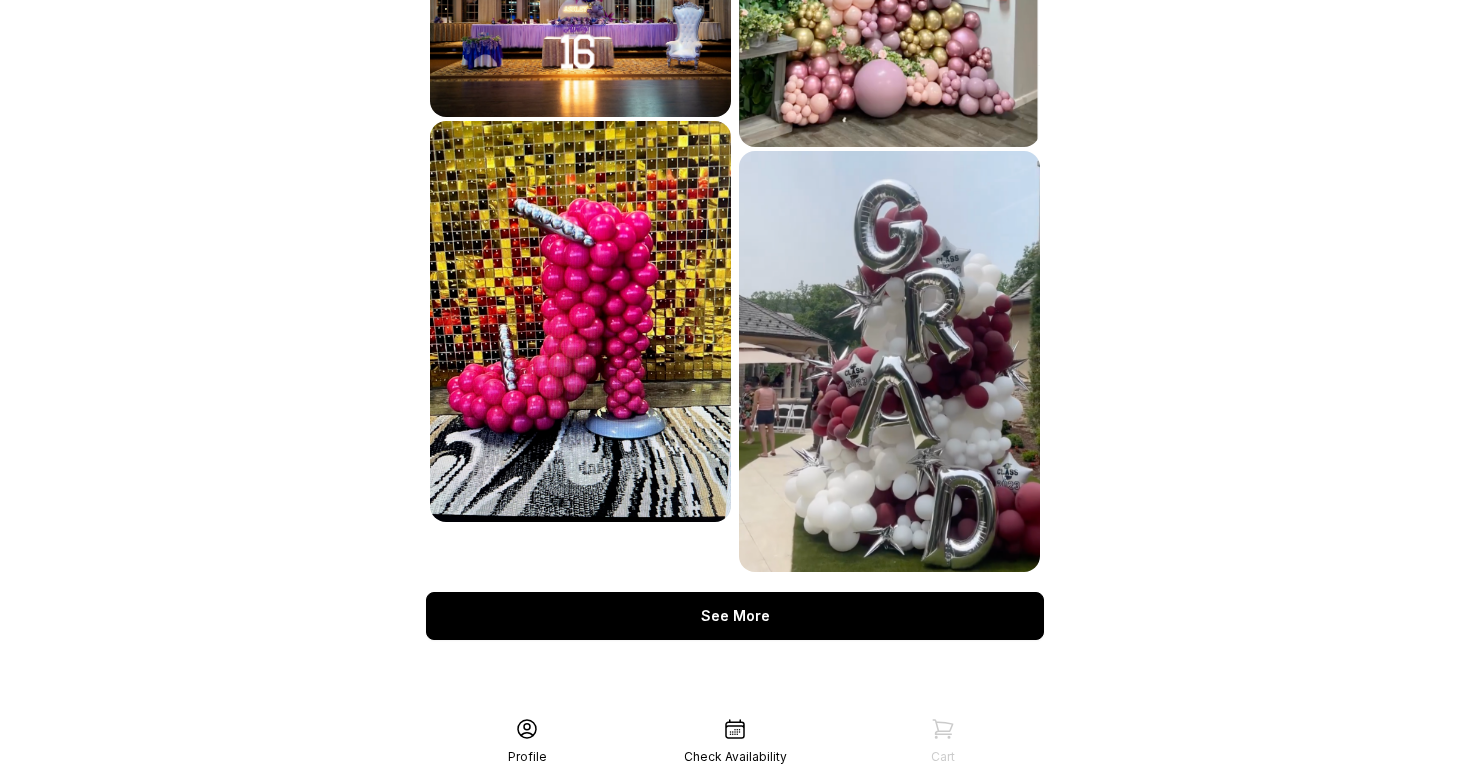 click on "See More" at bounding box center [735, 616] 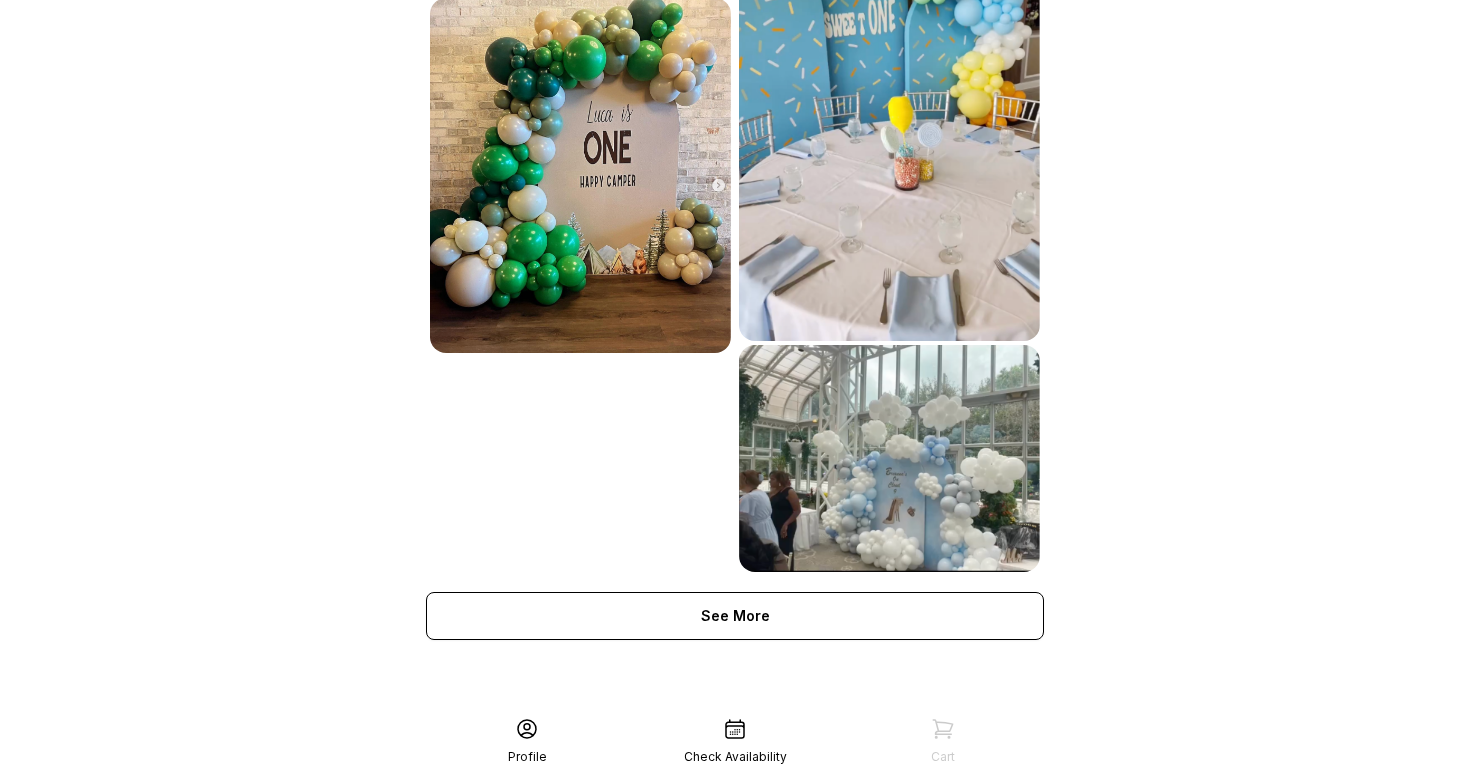 scroll, scrollTop: 4951, scrollLeft: 0, axis: vertical 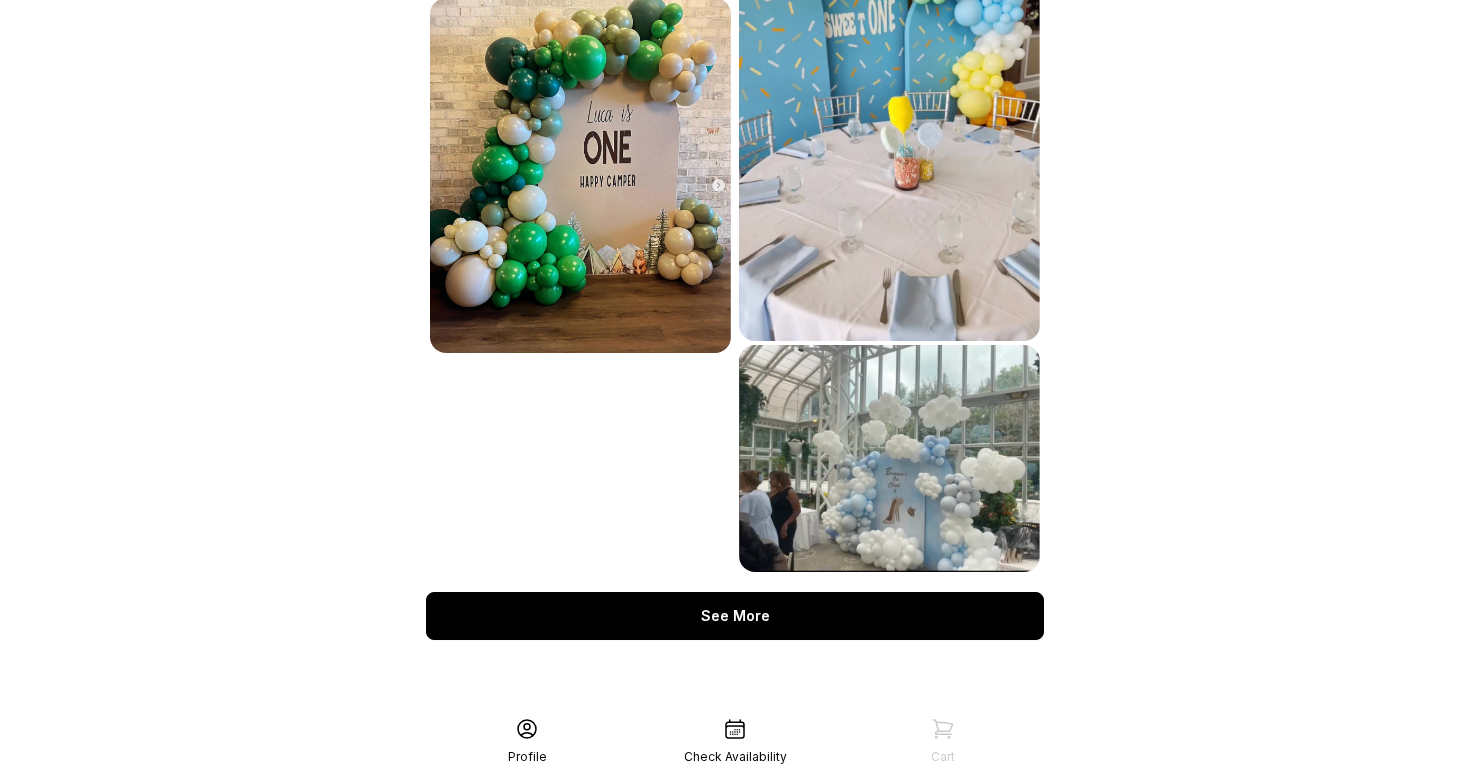 click on "See More" at bounding box center [735, 616] 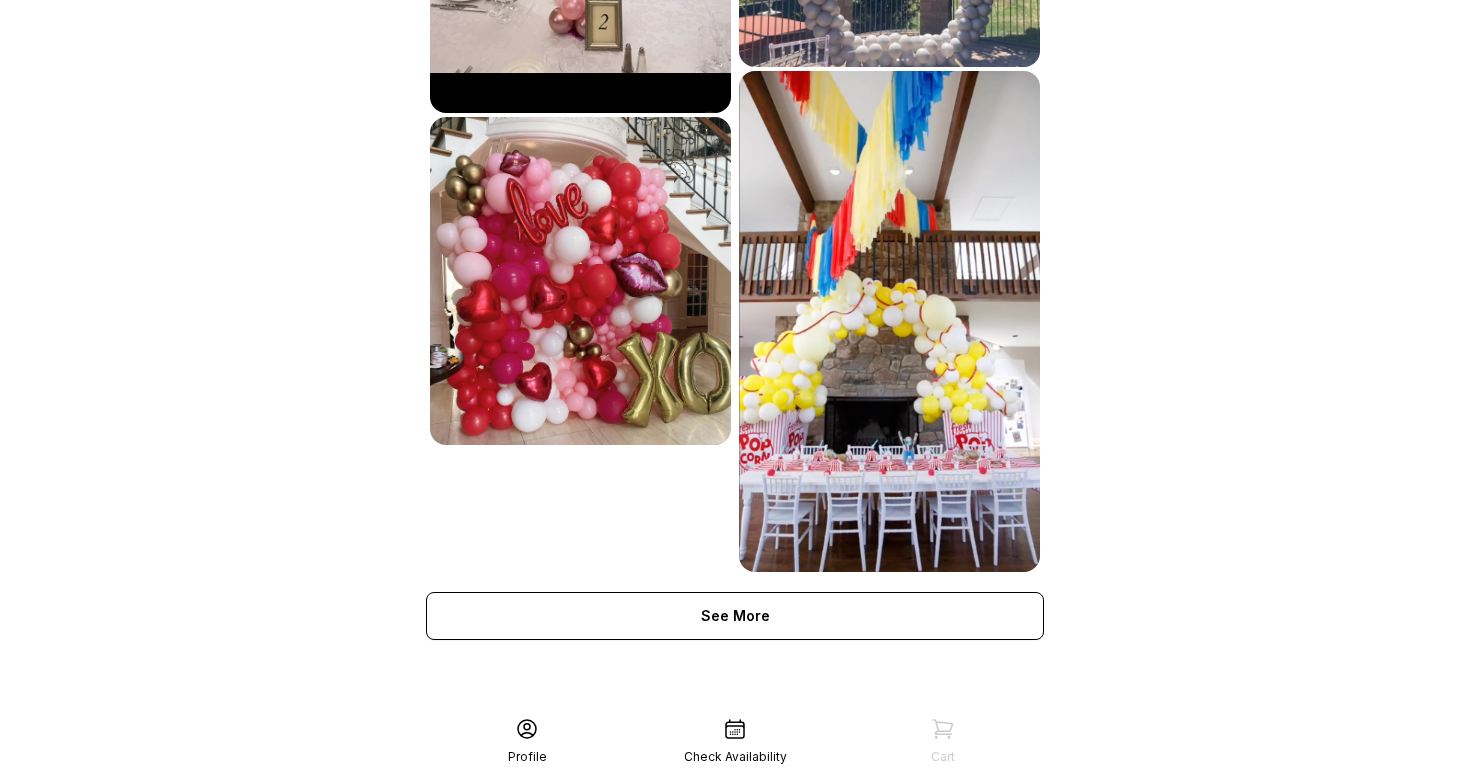 scroll, scrollTop: 5699, scrollLeft: 0, axis: vertical 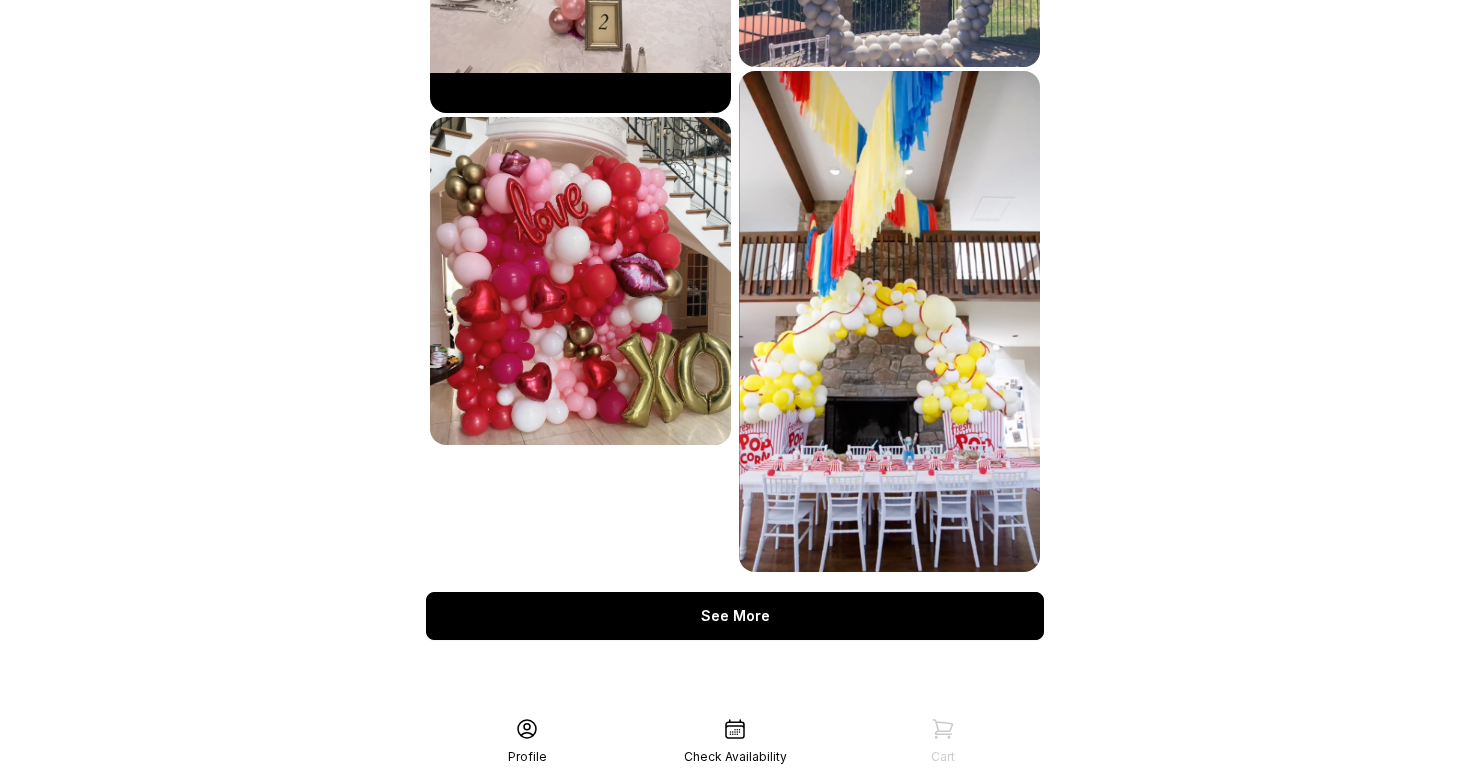 click on "See More" at bounding box center [735, 616] 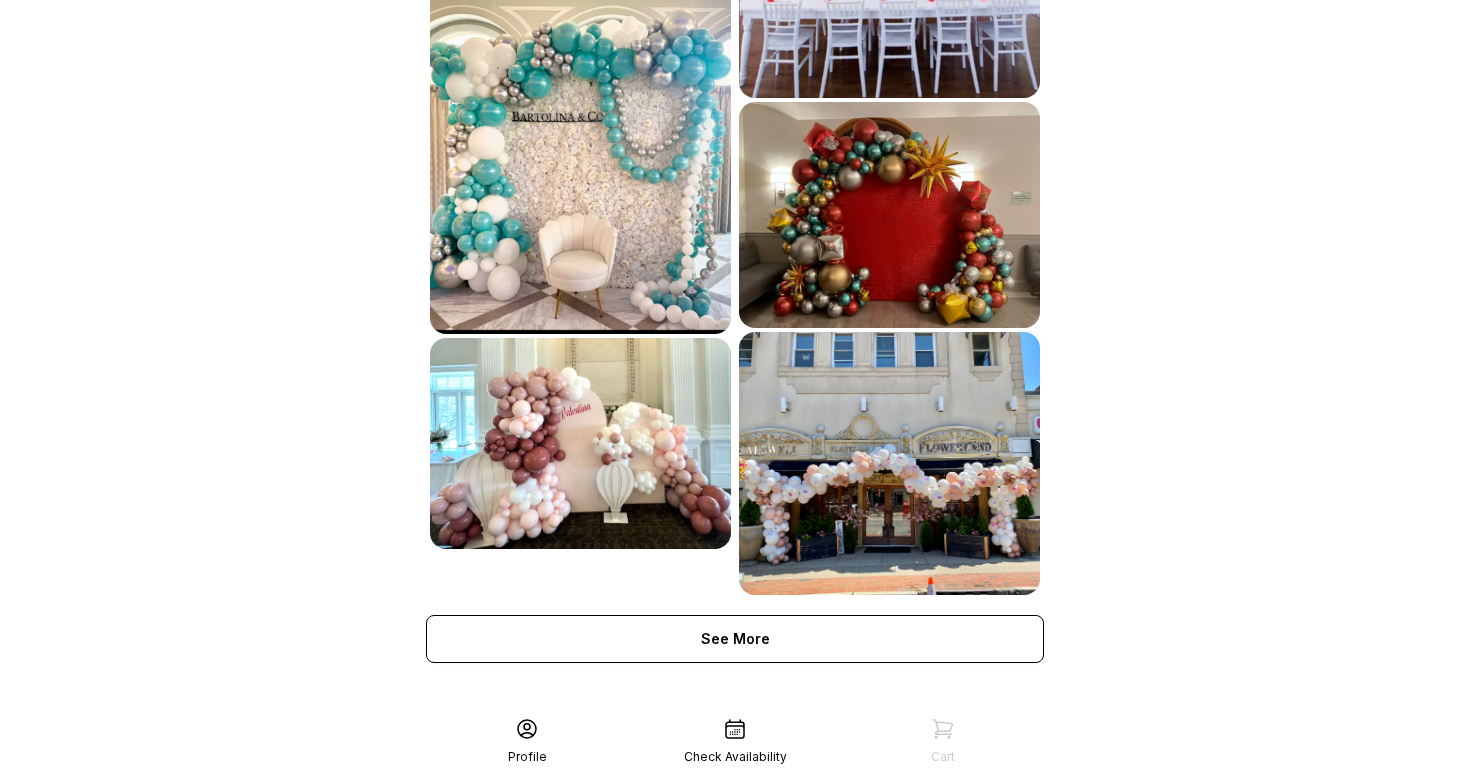 scroll, scrollTop: 6155, scrollLeft: 0, axis: vertical 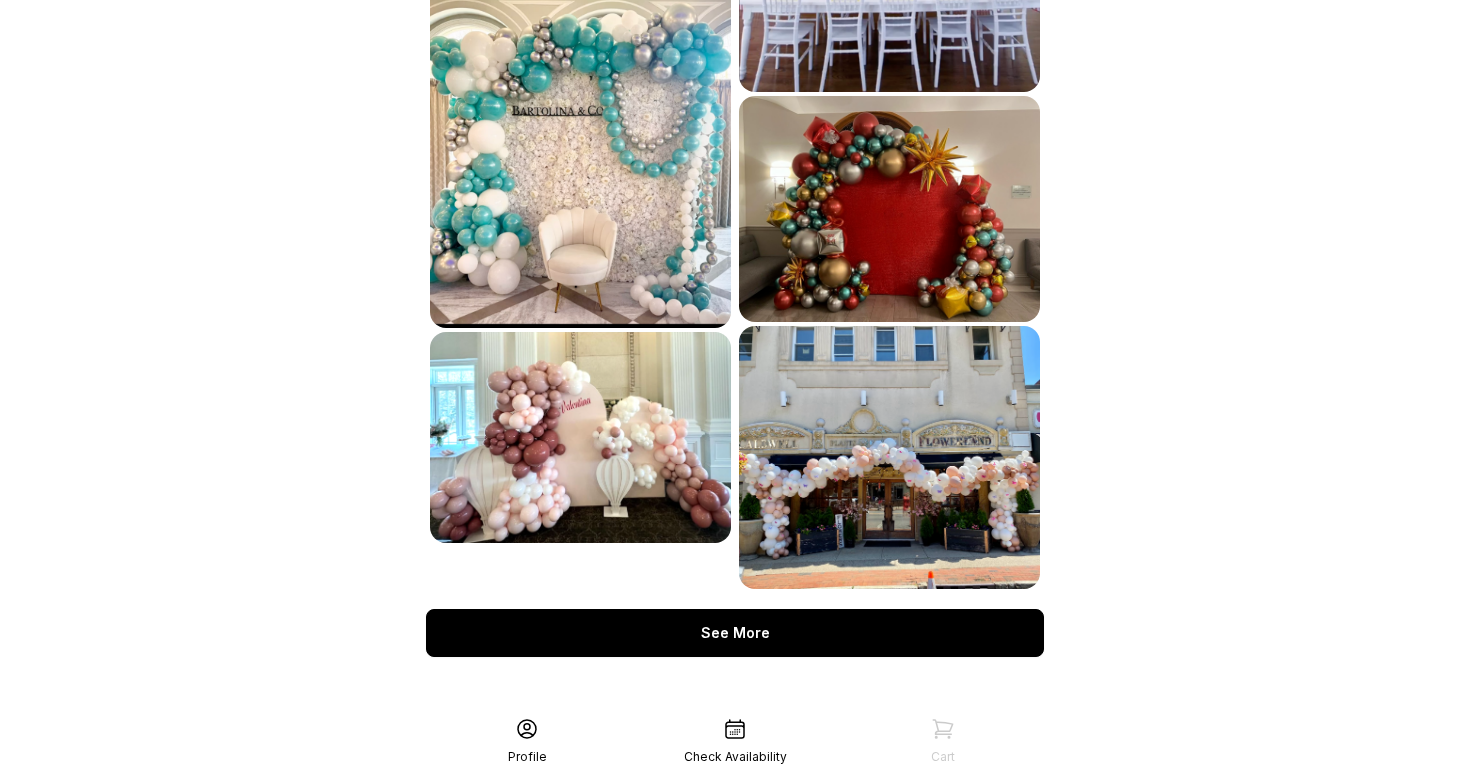 click on "See More" at bounding box center (735, 633) 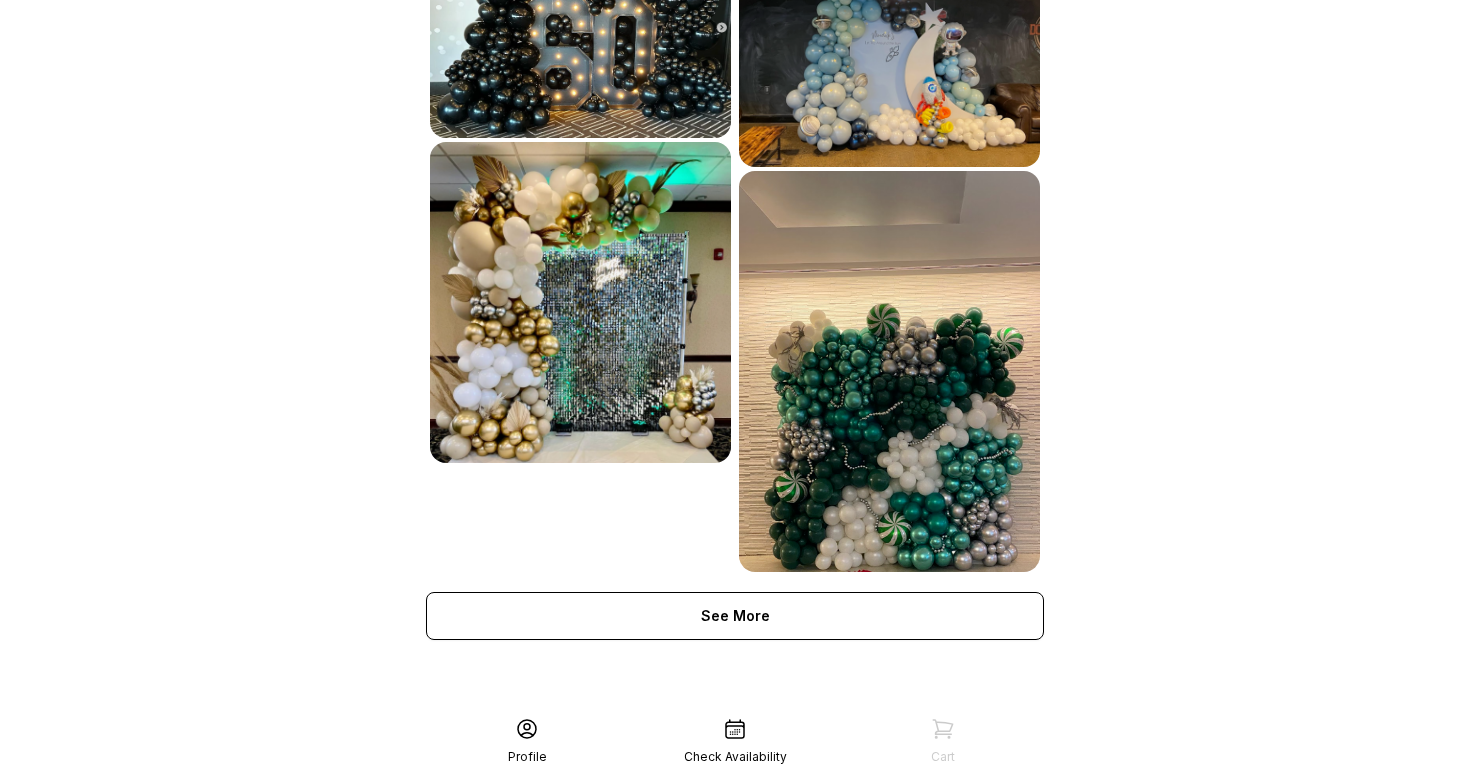 scroll, scrollTop: 6831, scrollLeft: 0, axis: vertical 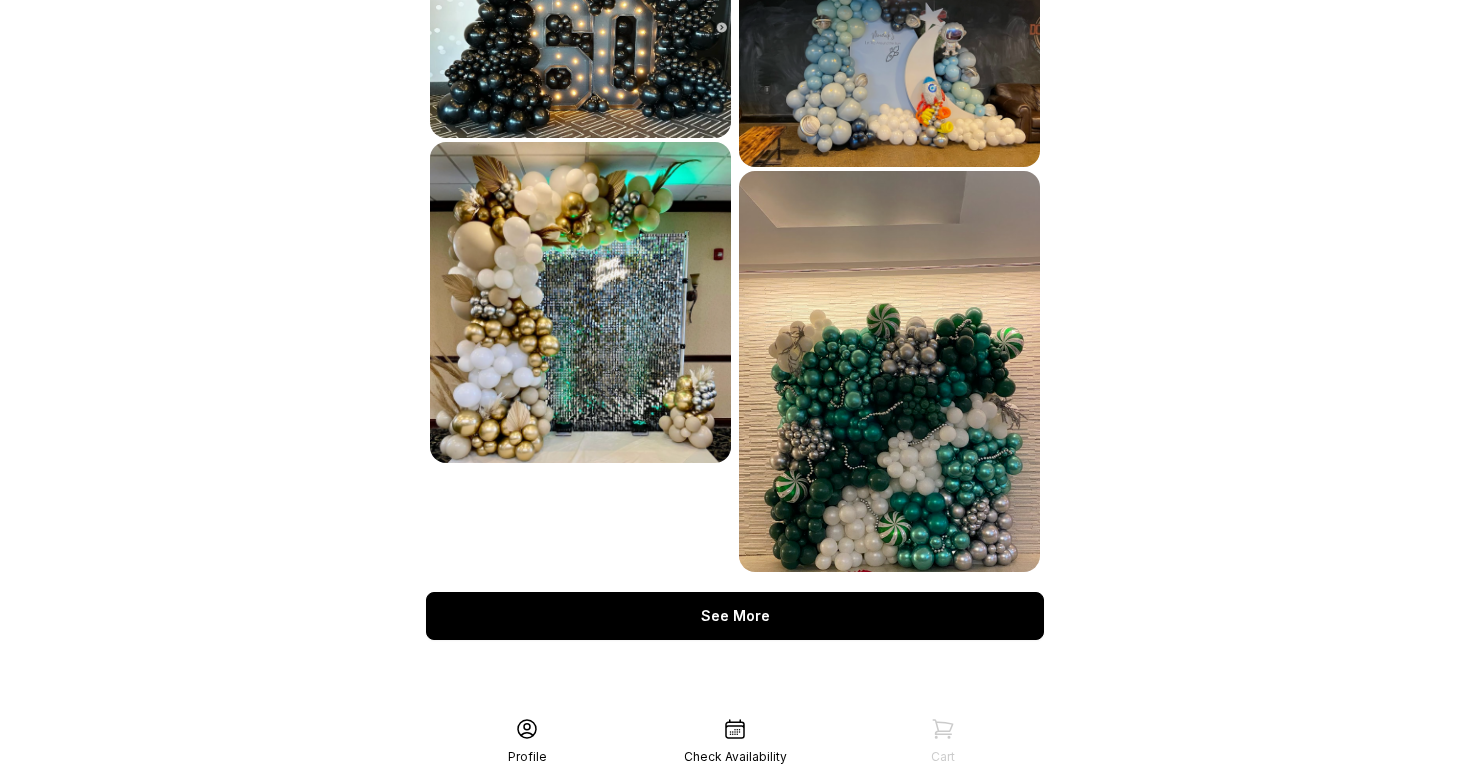 click on "See More" at bounding box center [735, 616] 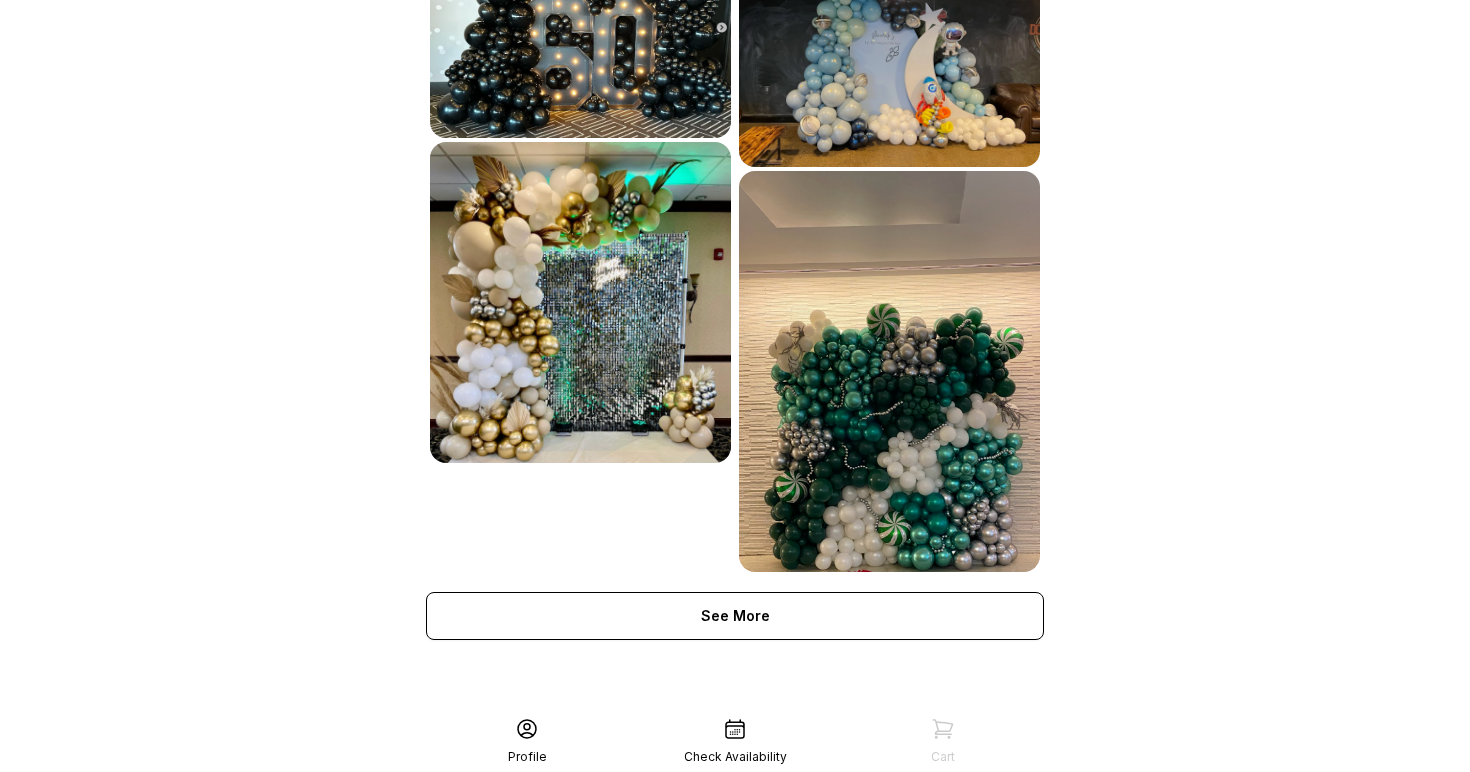 scroll, scrollTop: 6831, scrollLeft: 0, axis: vertical 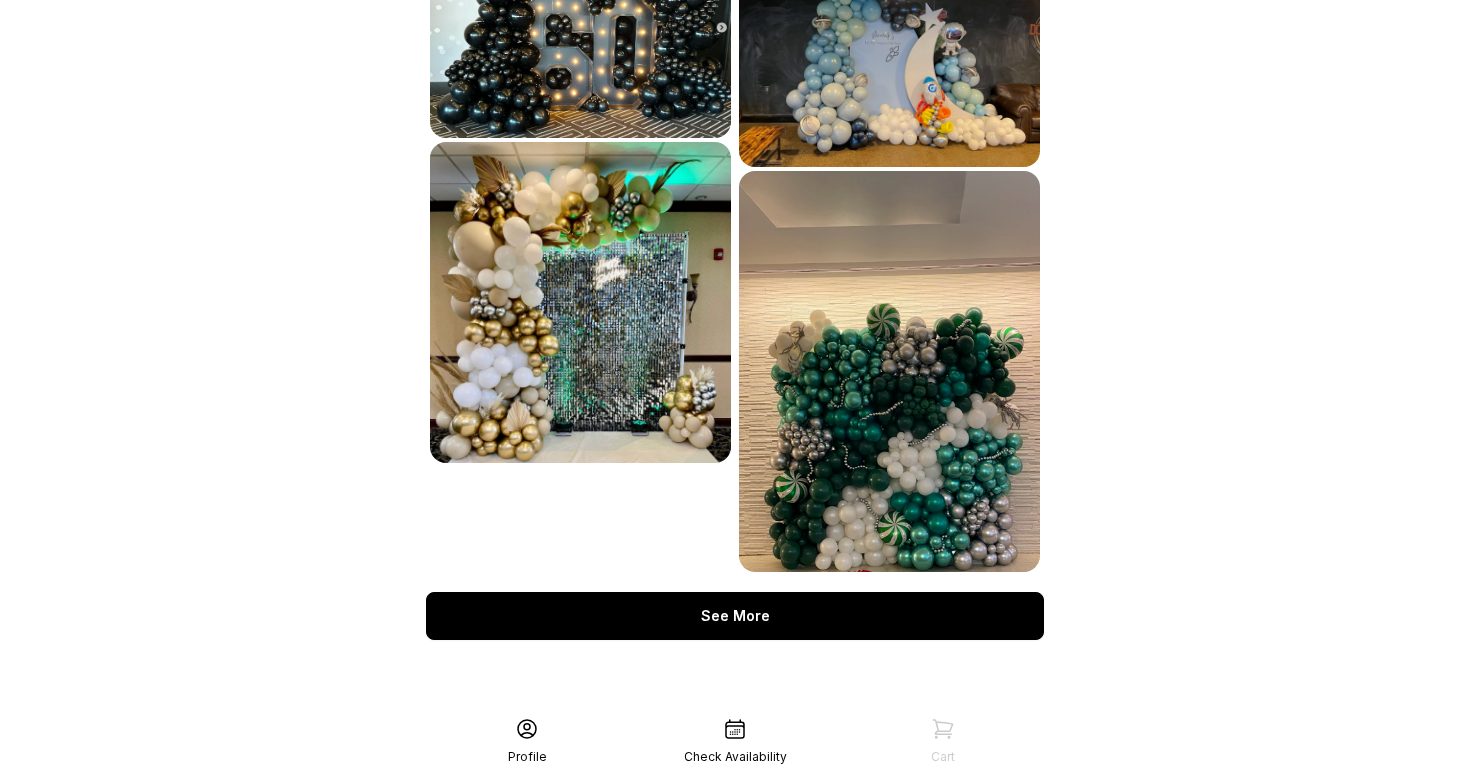 click on "See More" at bounding box center (735, 616) 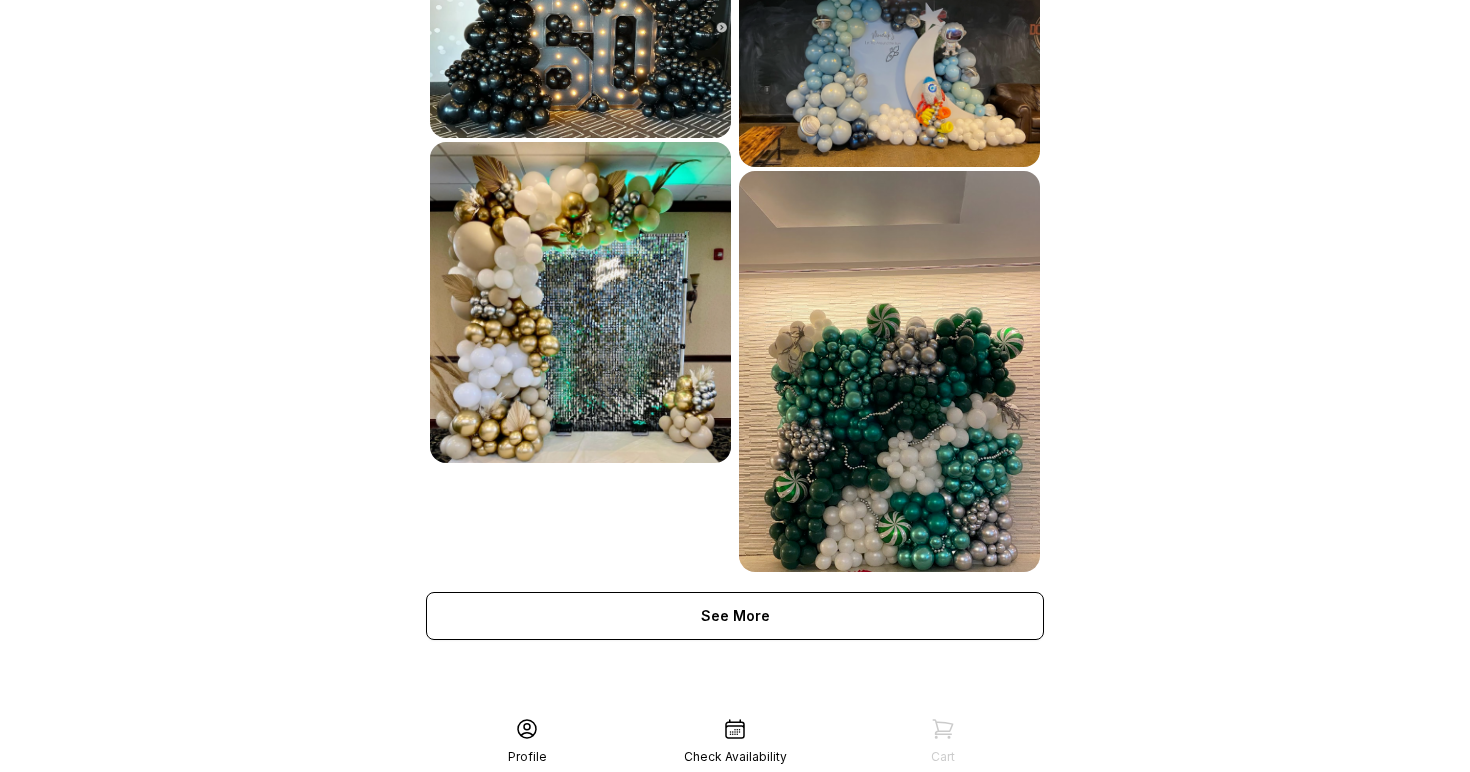 scroll, scrollTop: 6831, scrollLeft: 0, axis: vertical 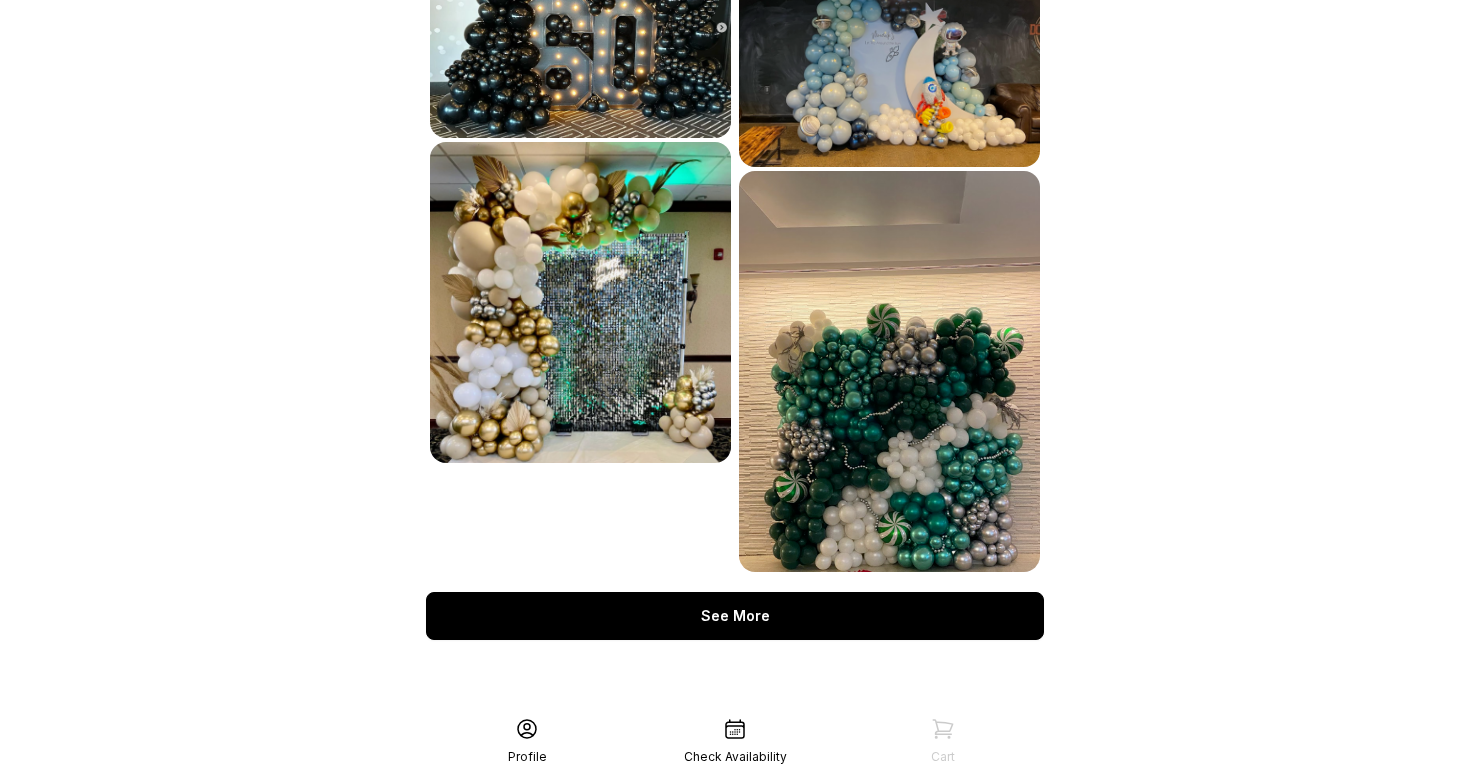 click on "See More" at bounding box center (735, 616) 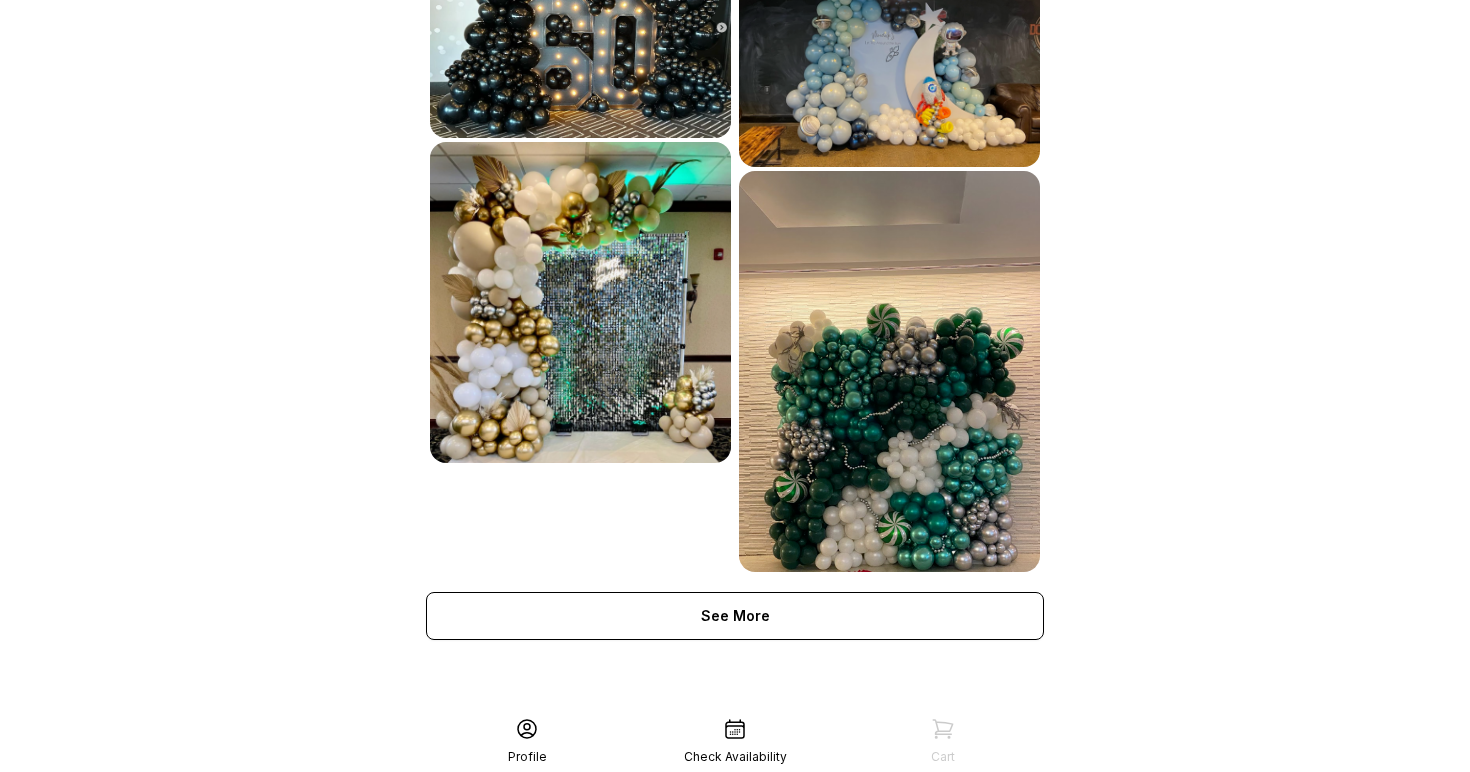click at bounding box center (580, 302) 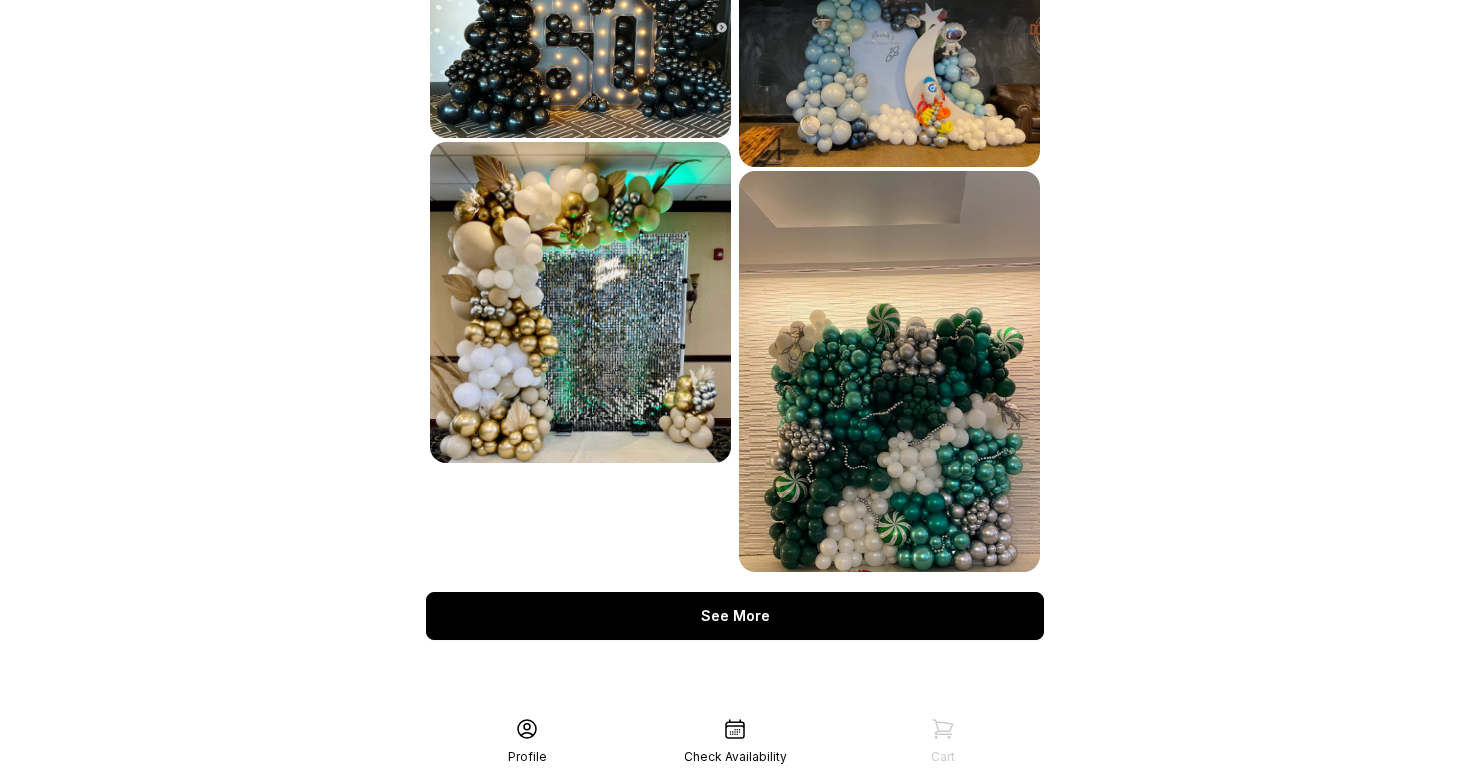 click on "See More" at bounding box center [735, 616] 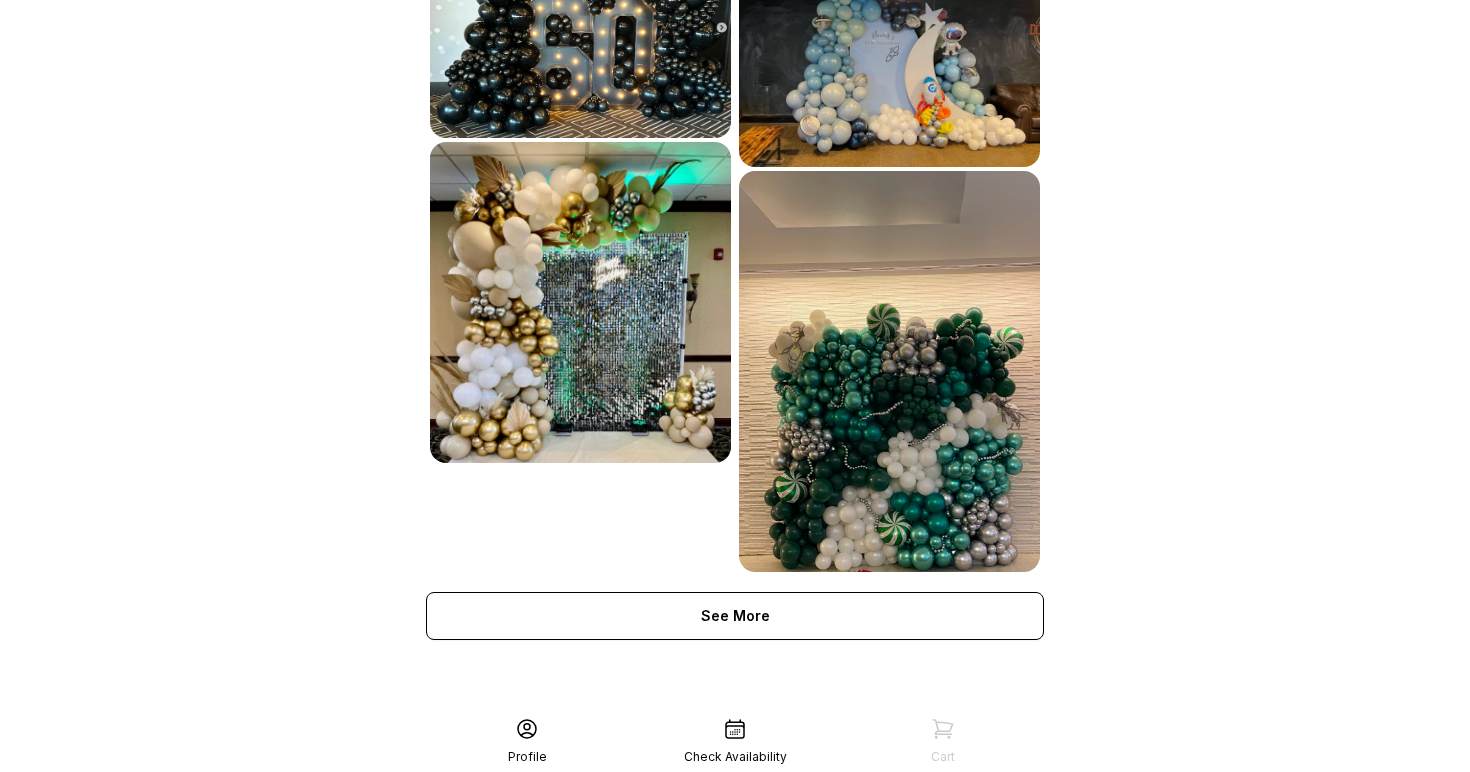 scroll, scrollTop: 6831, scrollLeft: 0, axis: vertical 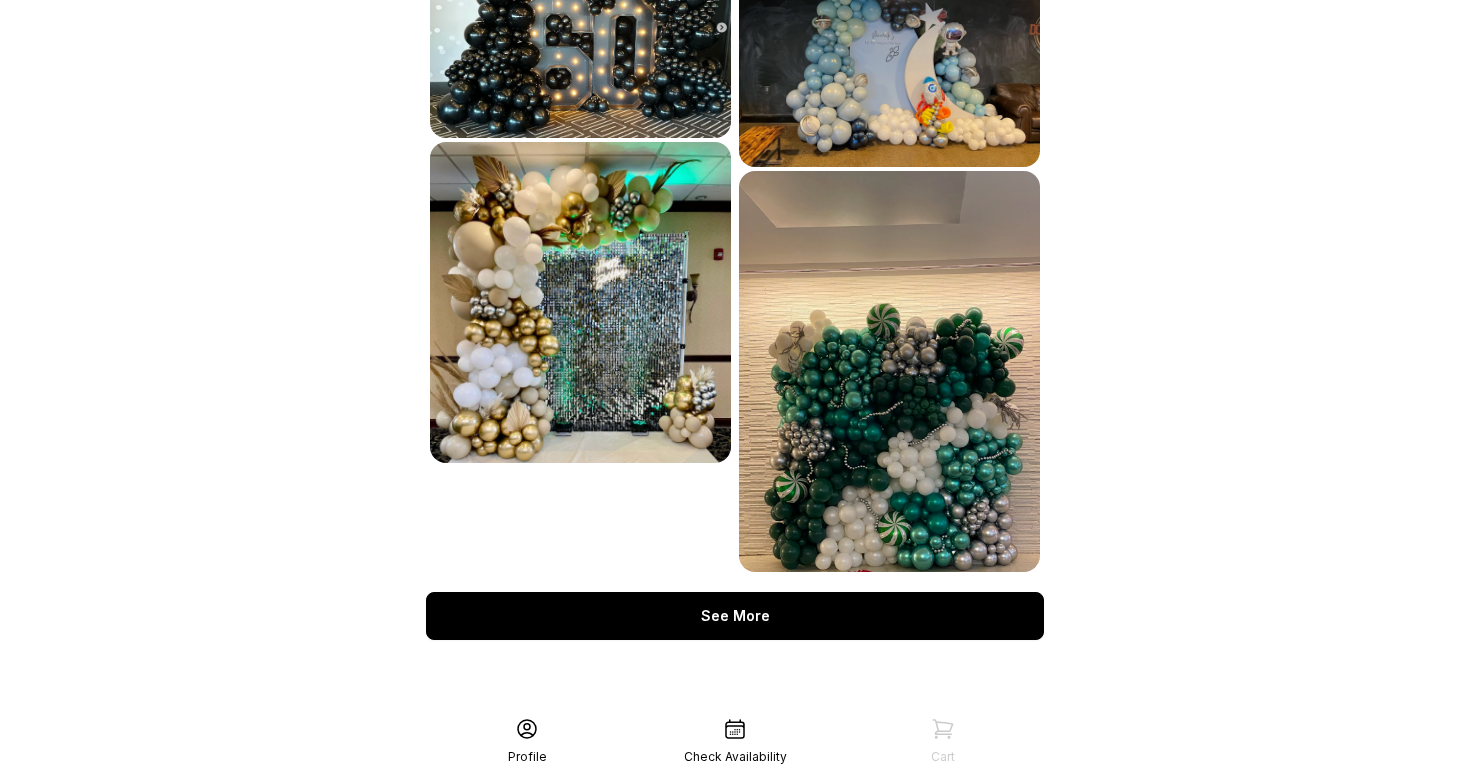 click on "See More" at bounding box center [735, 616] 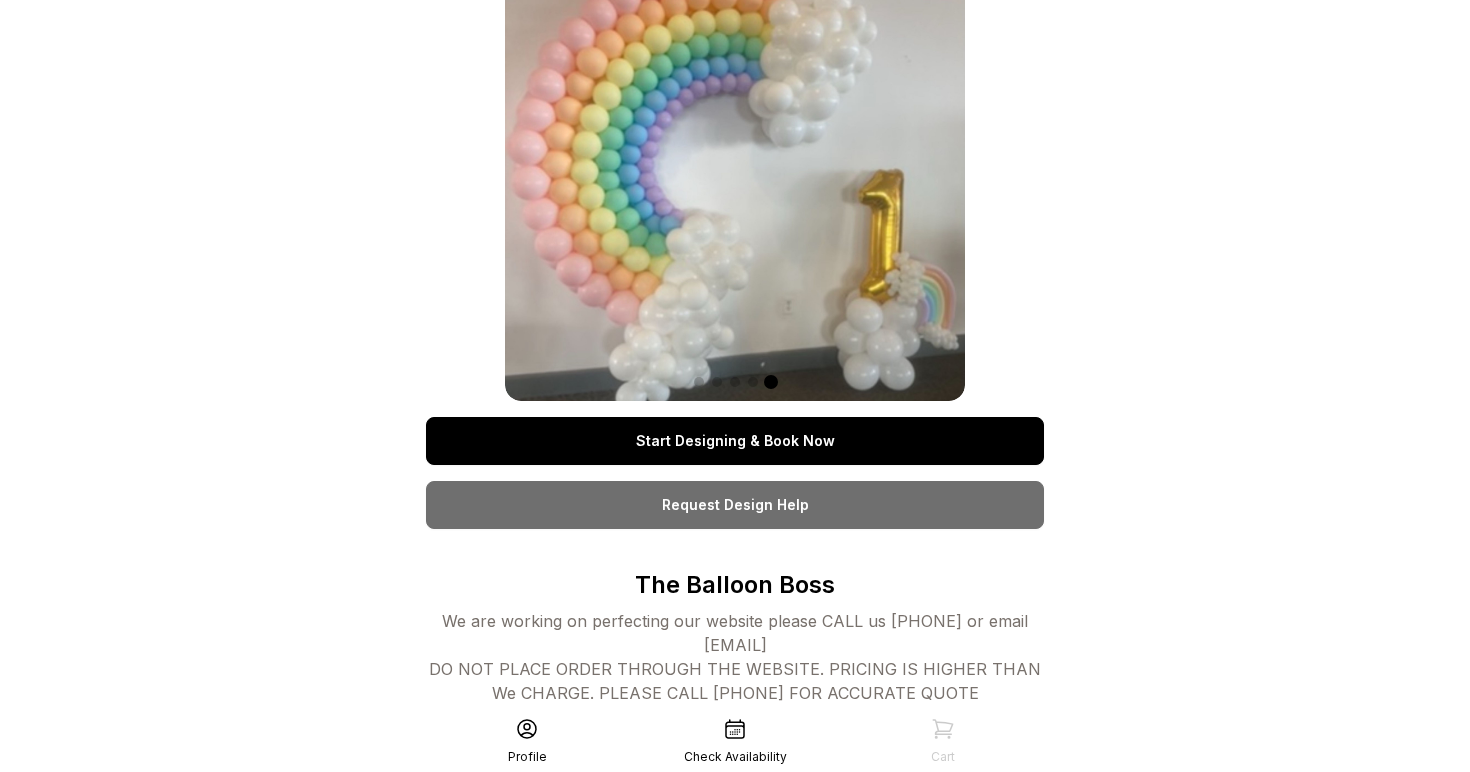 scroll, scrollTop: 71, scrollLeft: 0, axis: vertical 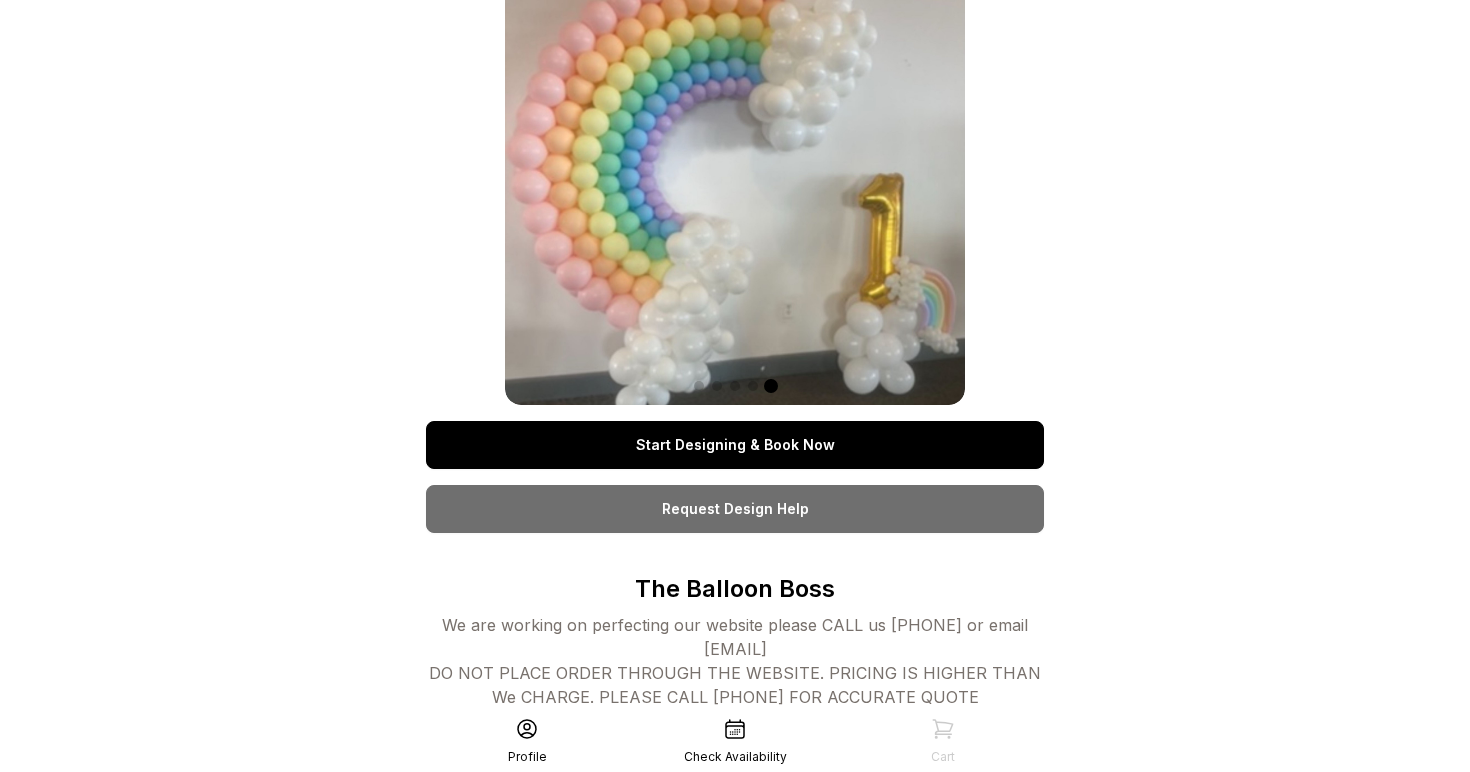click on "Start Designing & Book Now" at bounding box center (735, 445) 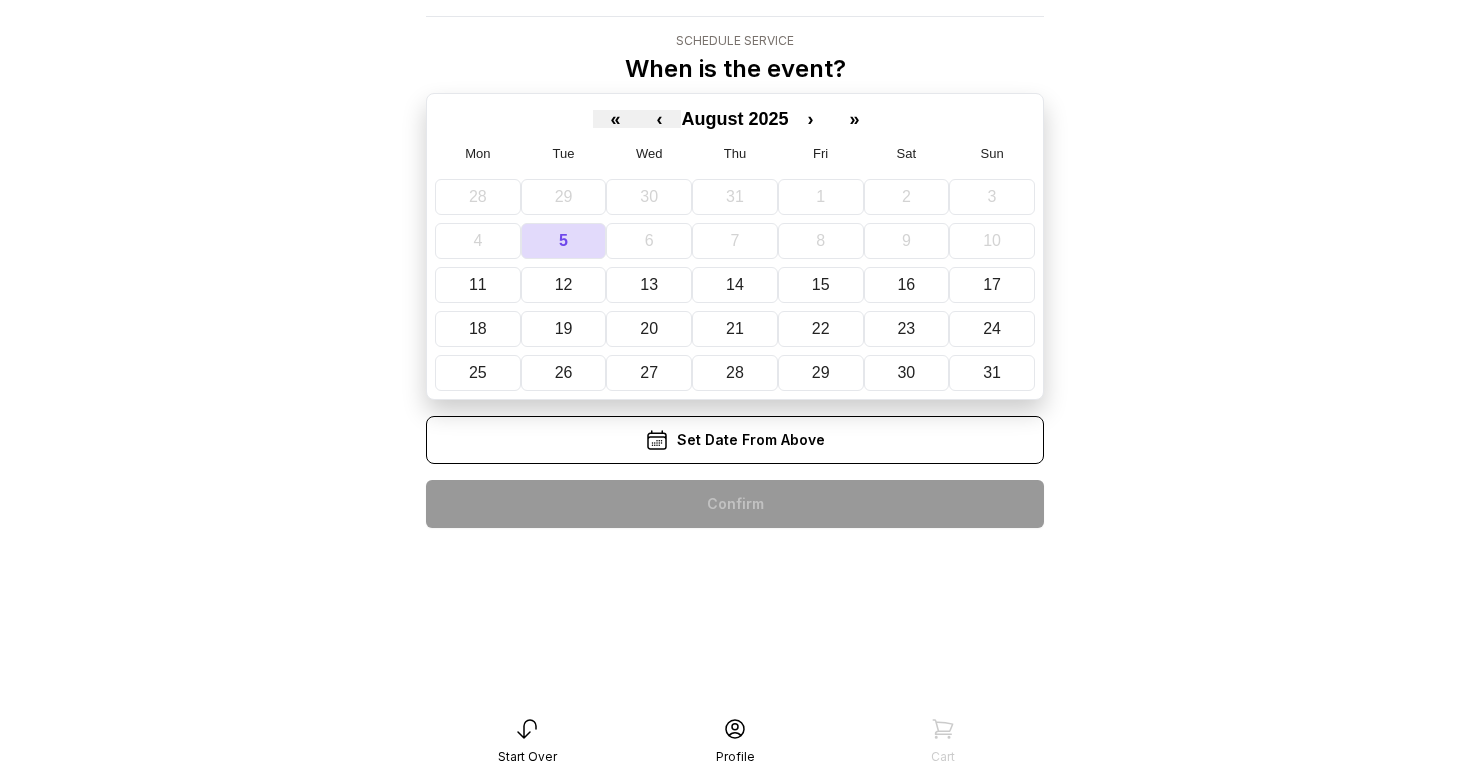 scroll, scrollTop: 0, scrollLeft: 0, axis: both 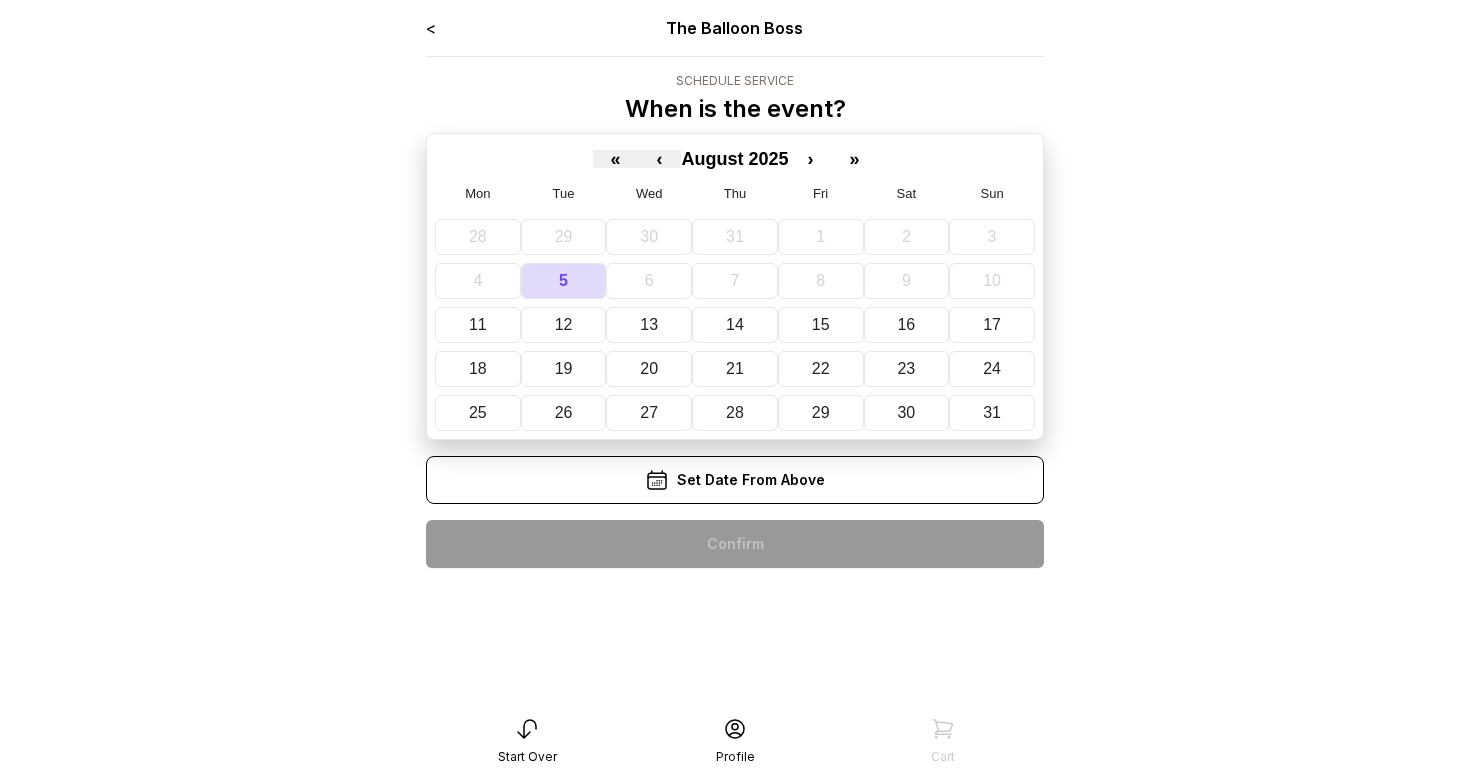 click on "< The Balloon Boss Schedule Service When is the event? « ‹ August [YEAR] › » Mon Tue Wed Thu Fri Sat Sun 28 29 30 31 1 2 3 4 5 6 7 8 9 10 11 12 13 14 15 16 17 18 19 20 21 22 23 24 25 26 27 28 29 30 31   Set Date From Above Confirm Start Over Profile Cart" at bounding box center [735, 386] 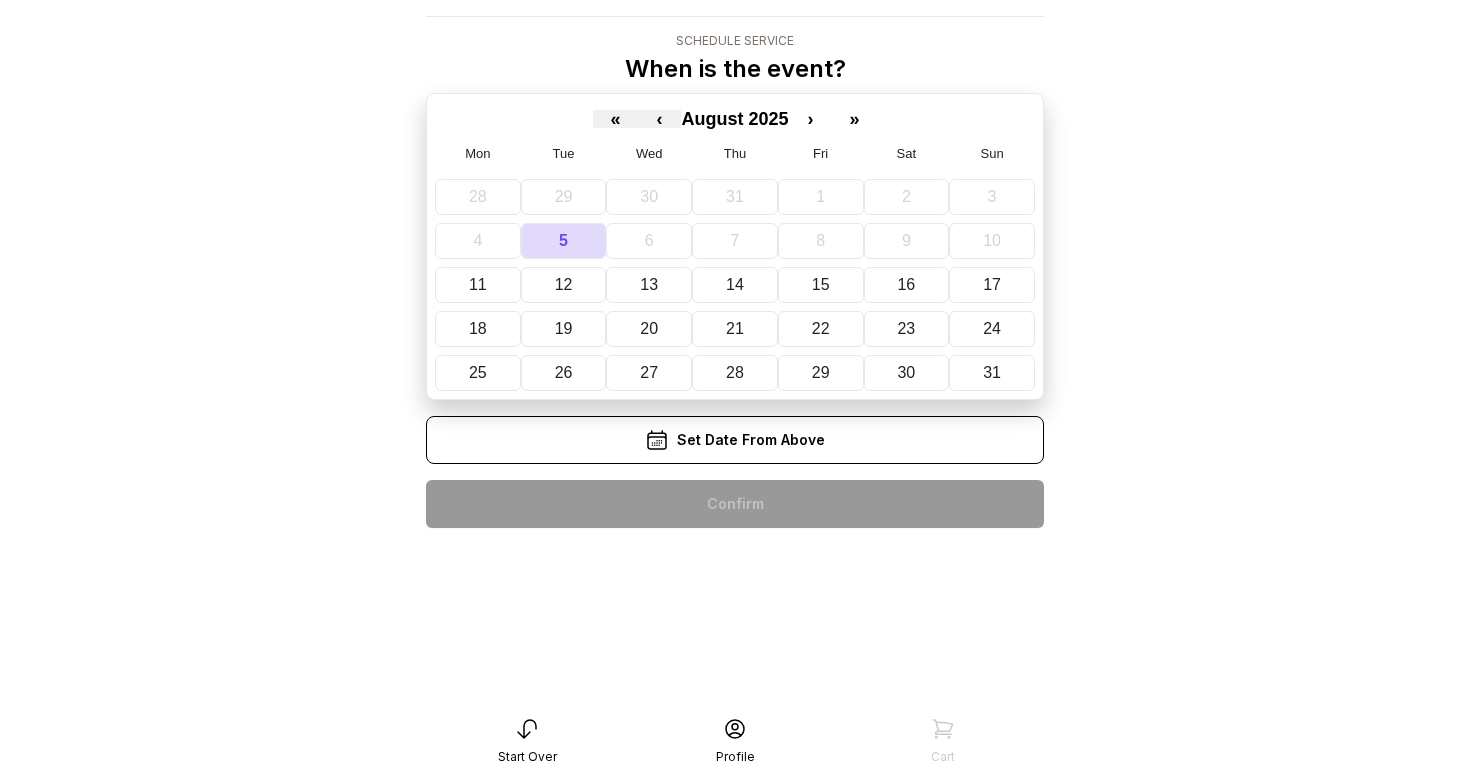 scroll, scrollTop: 40, scrollLeft: 0, axis: vertical 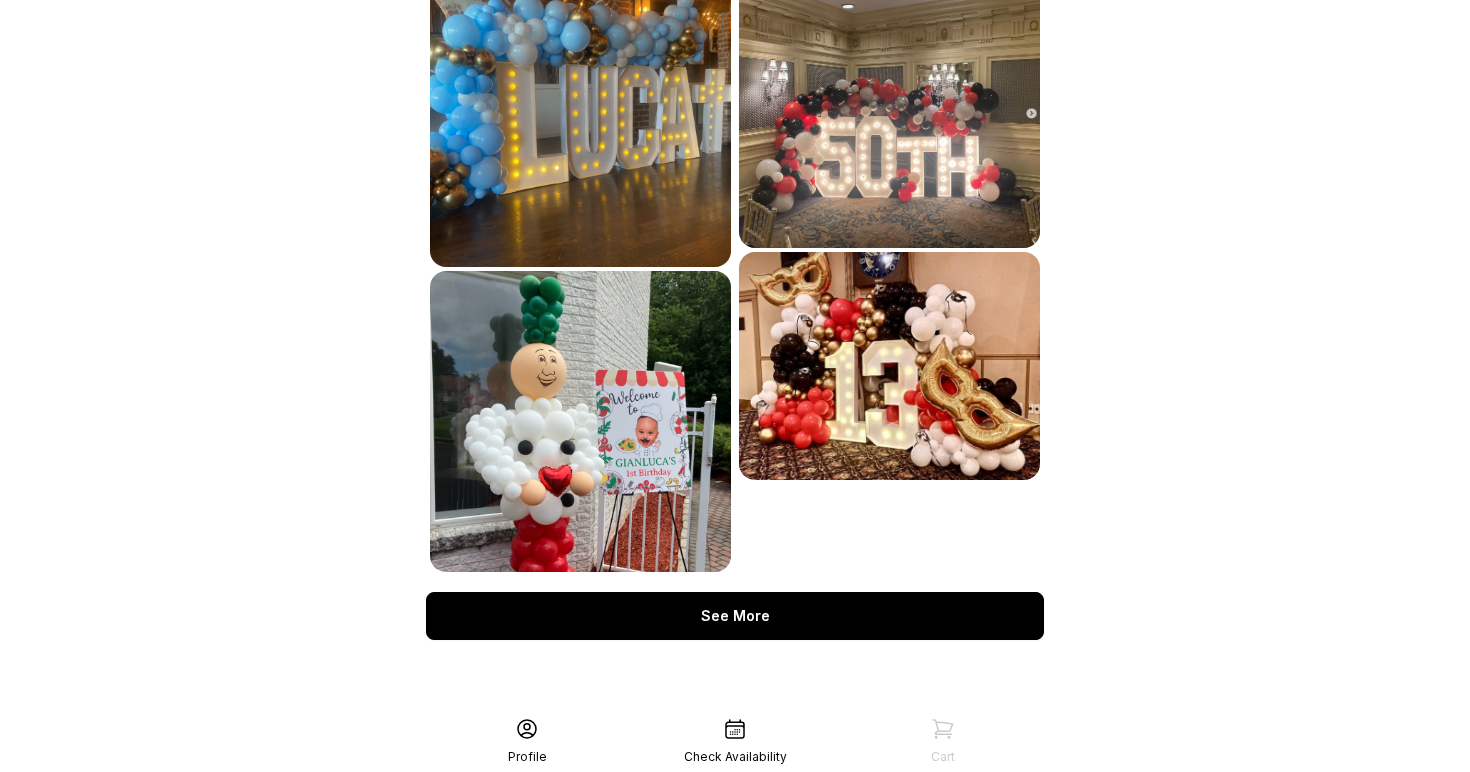 click on "See More" at bounding box center (735, 616) 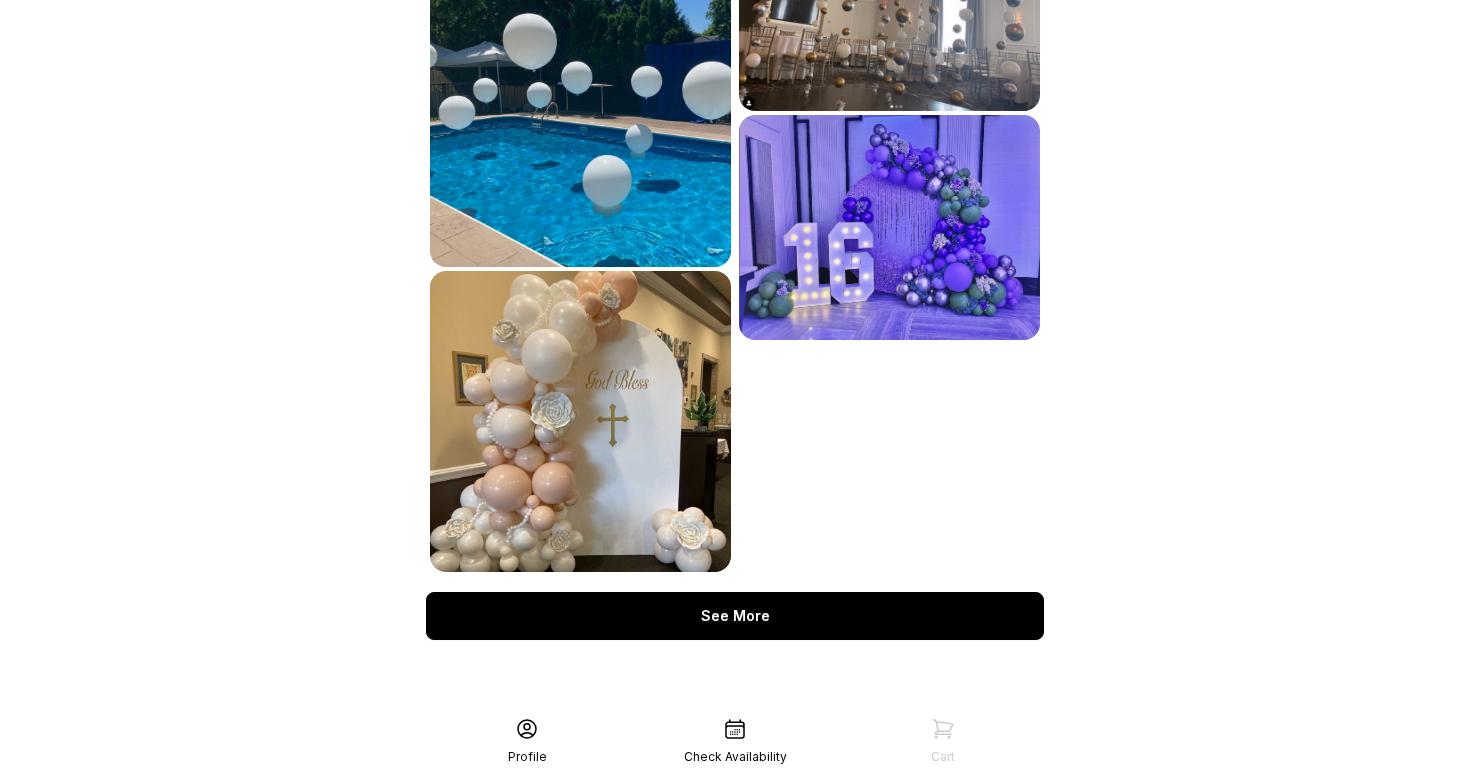 scroll, scrollTop: 1728, scrollLeft: 0, axis: vertical 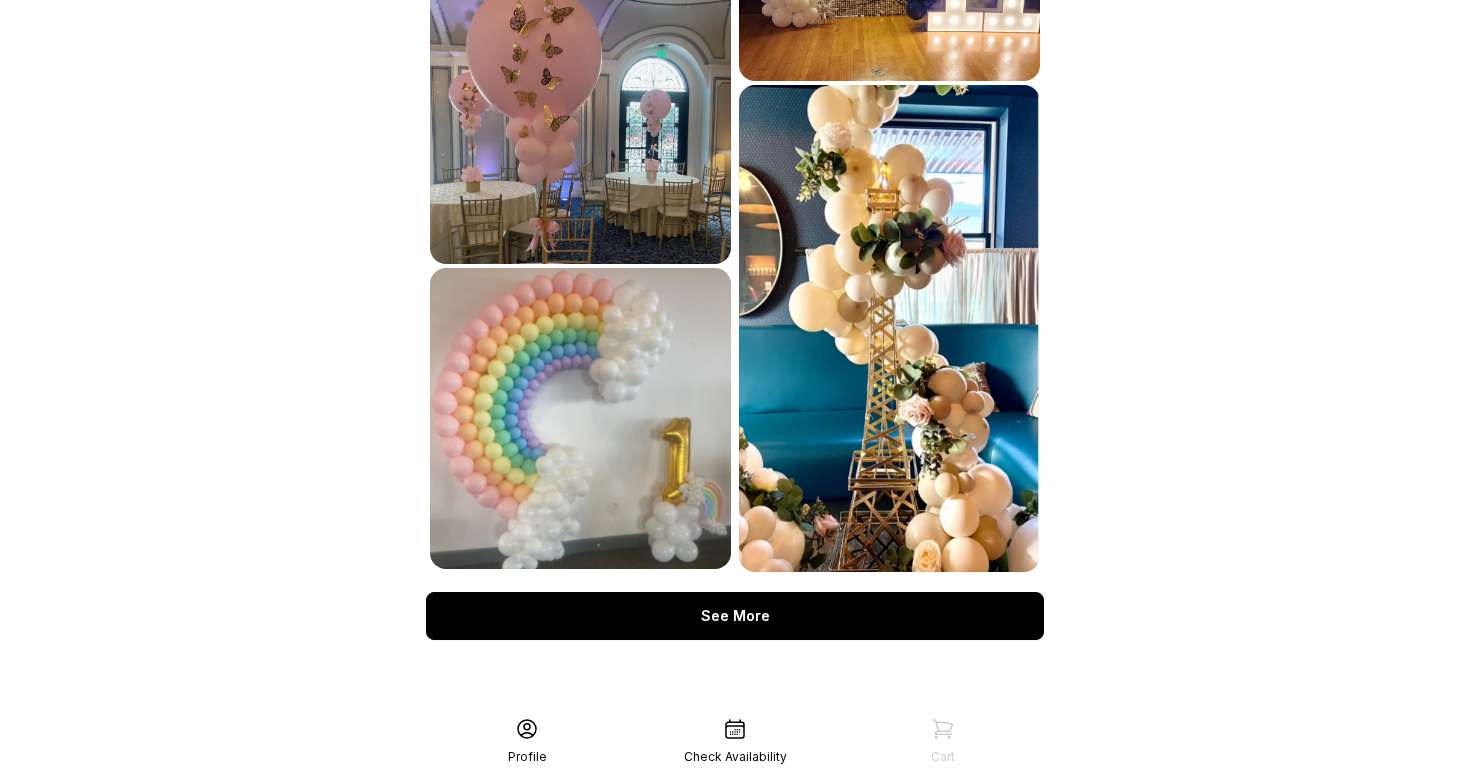 click on "See More" at bounding box center [735, 616] 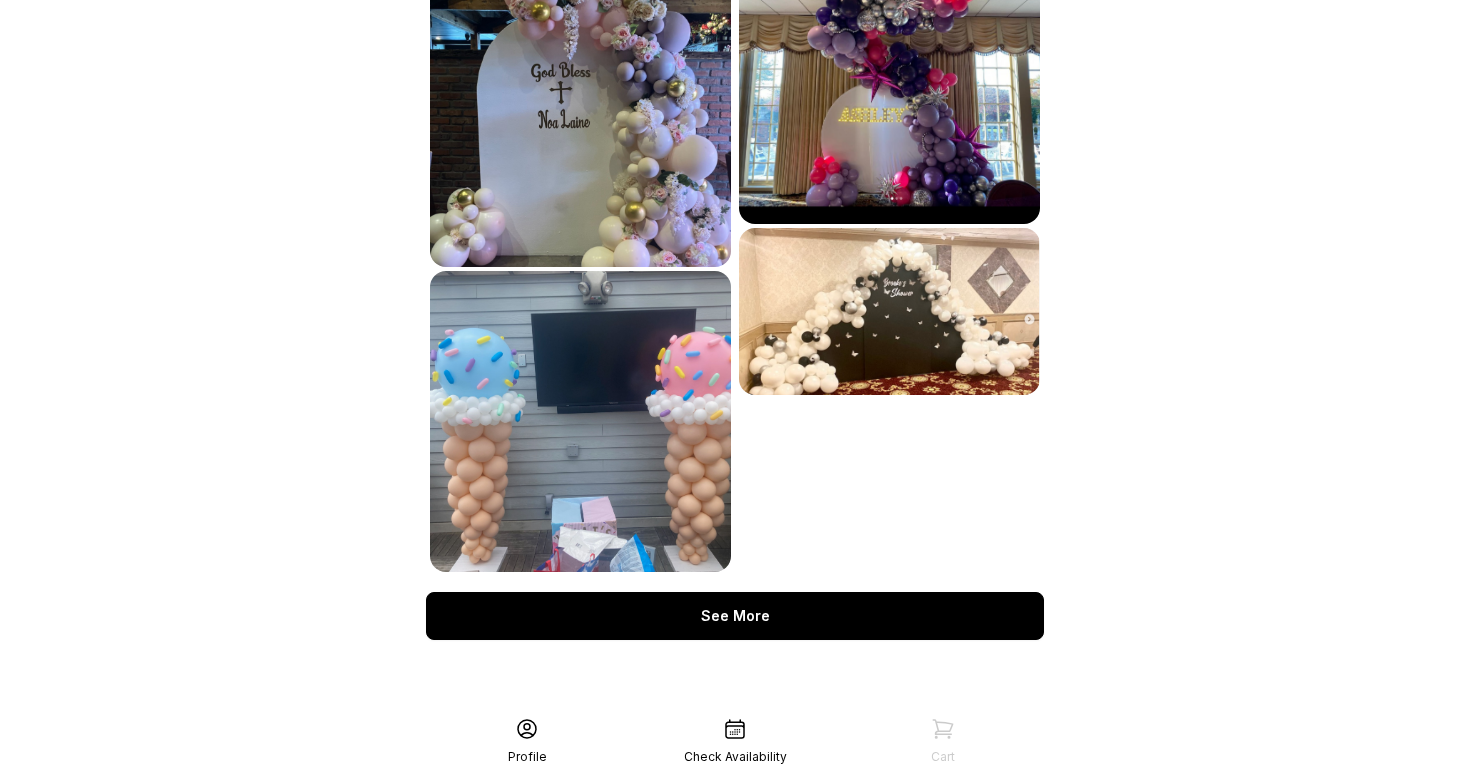 click on "See More" at bounding box center [735, 616] 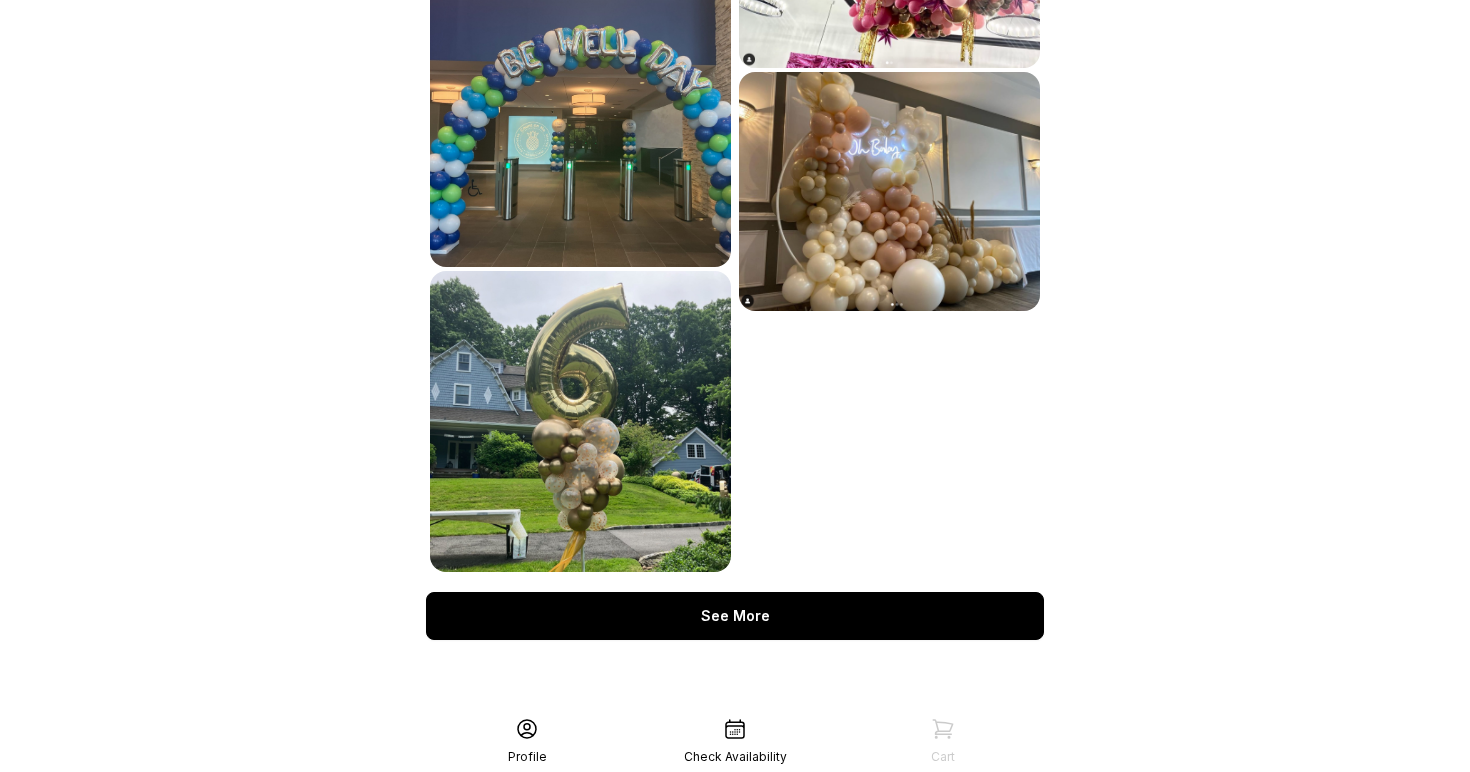 scroll, scrollTop: 3558, scrollLeft: 0, axis: vertical 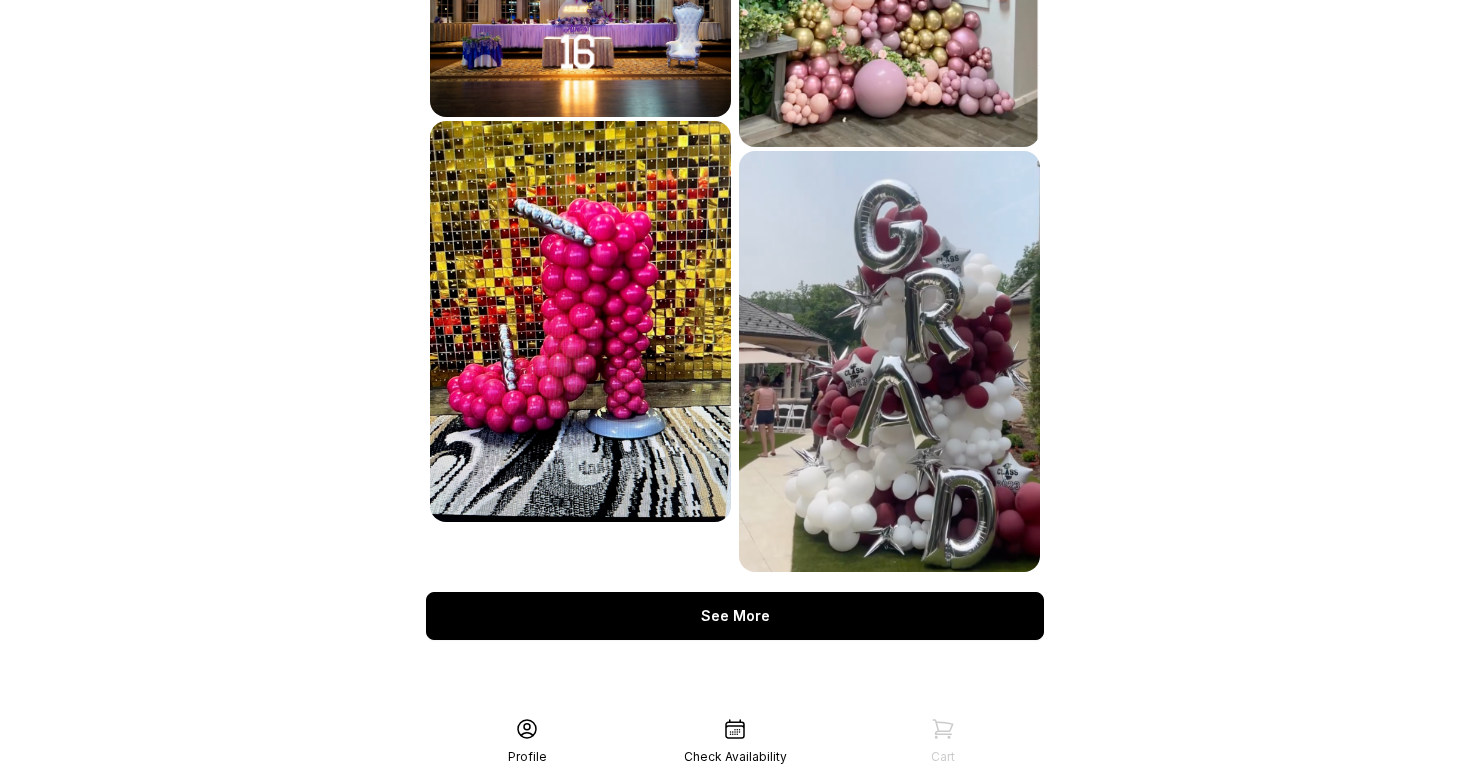 click on "See More" at bounding box center (735, 616) 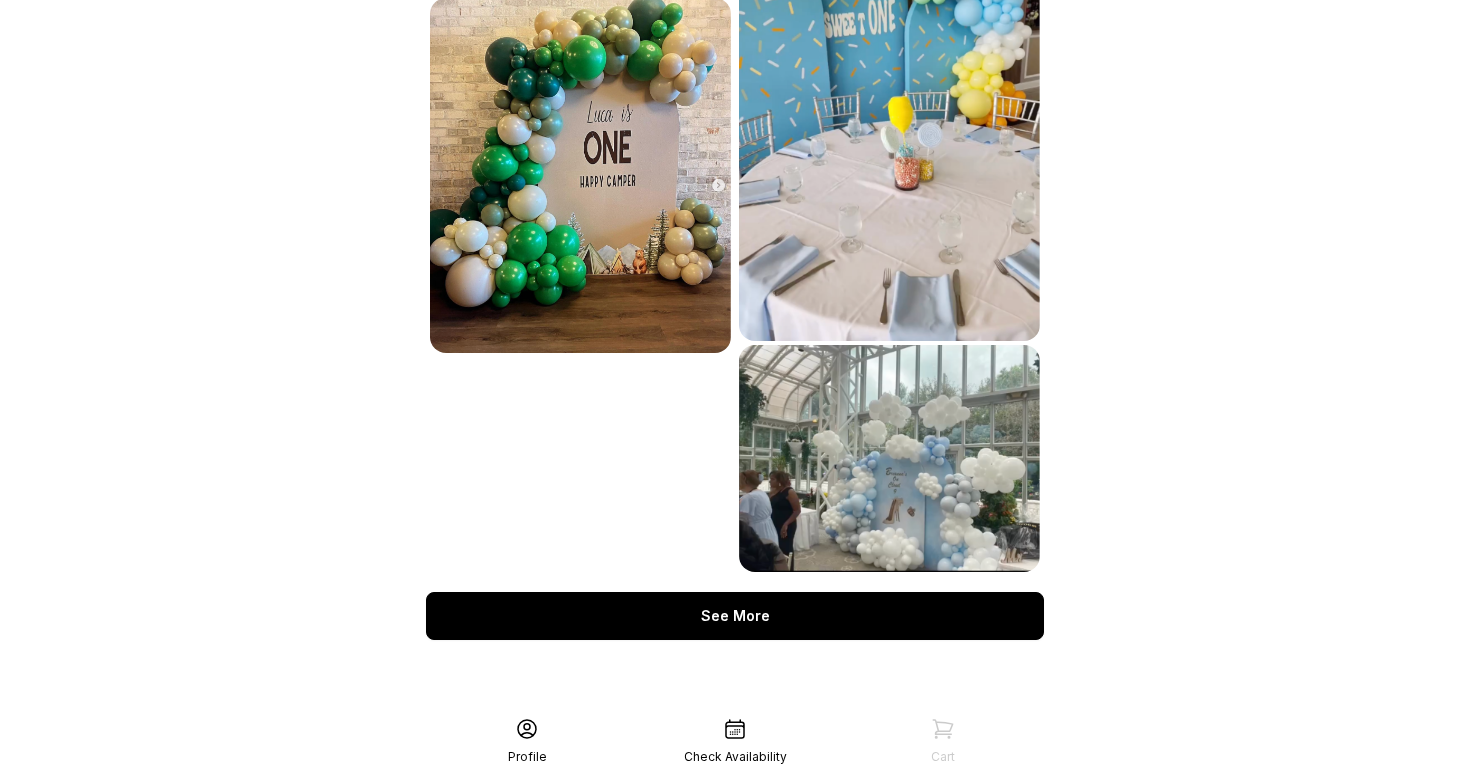 scroll, scrollTop: 4951, scrollLeft: 0, axis: vertical 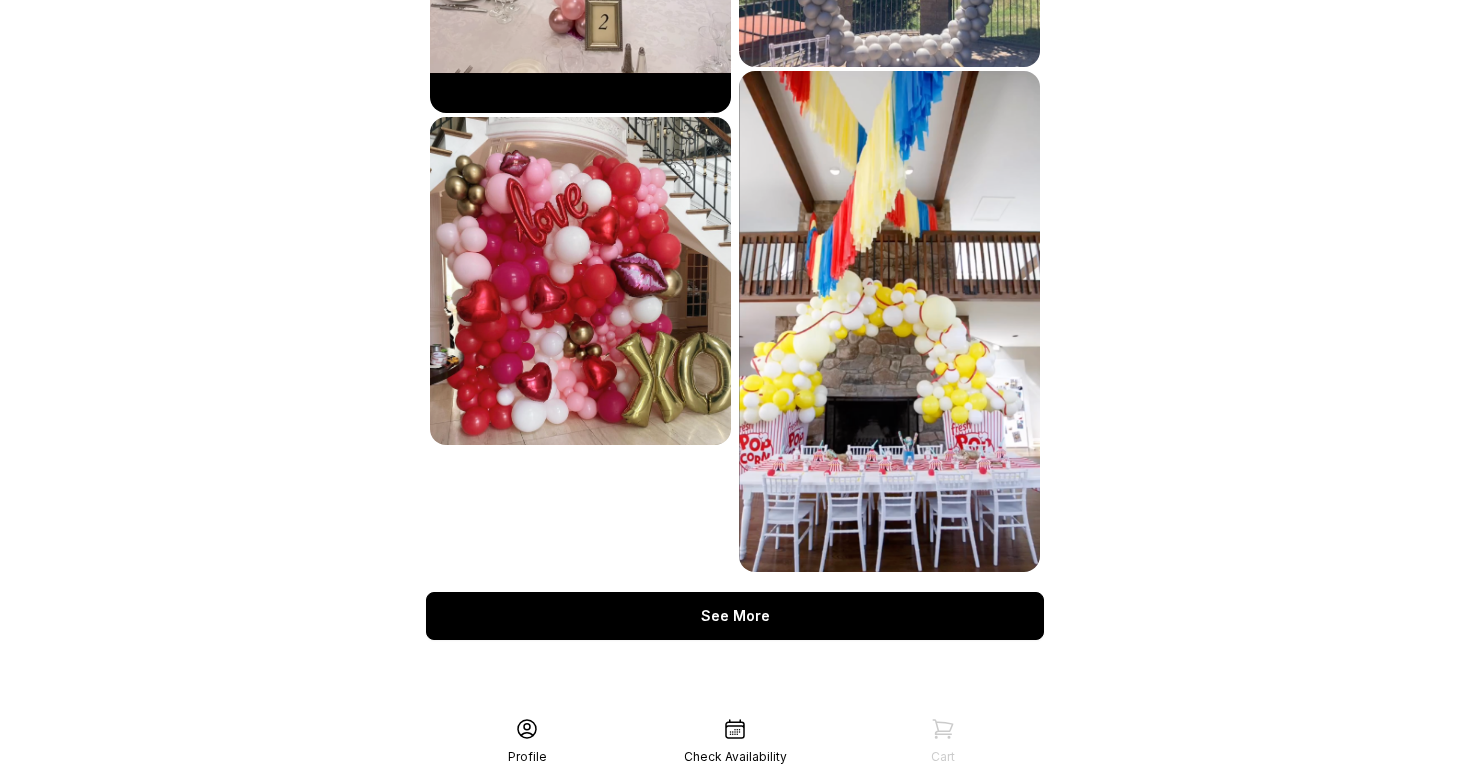 click on "See More" at bounding box center [735, 616] 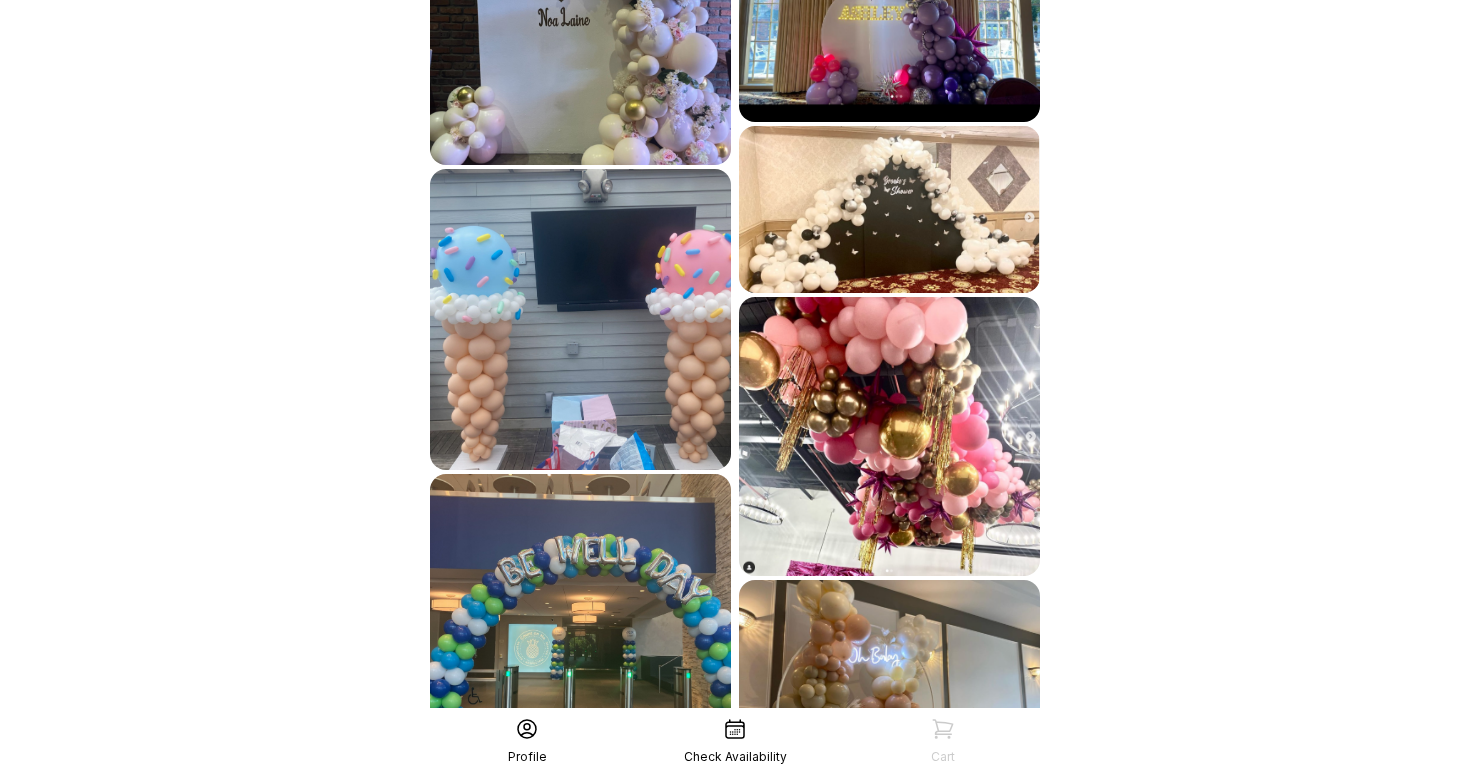 scroll, scrollTop: 3023, scrollLeft: 0, axis: vertical 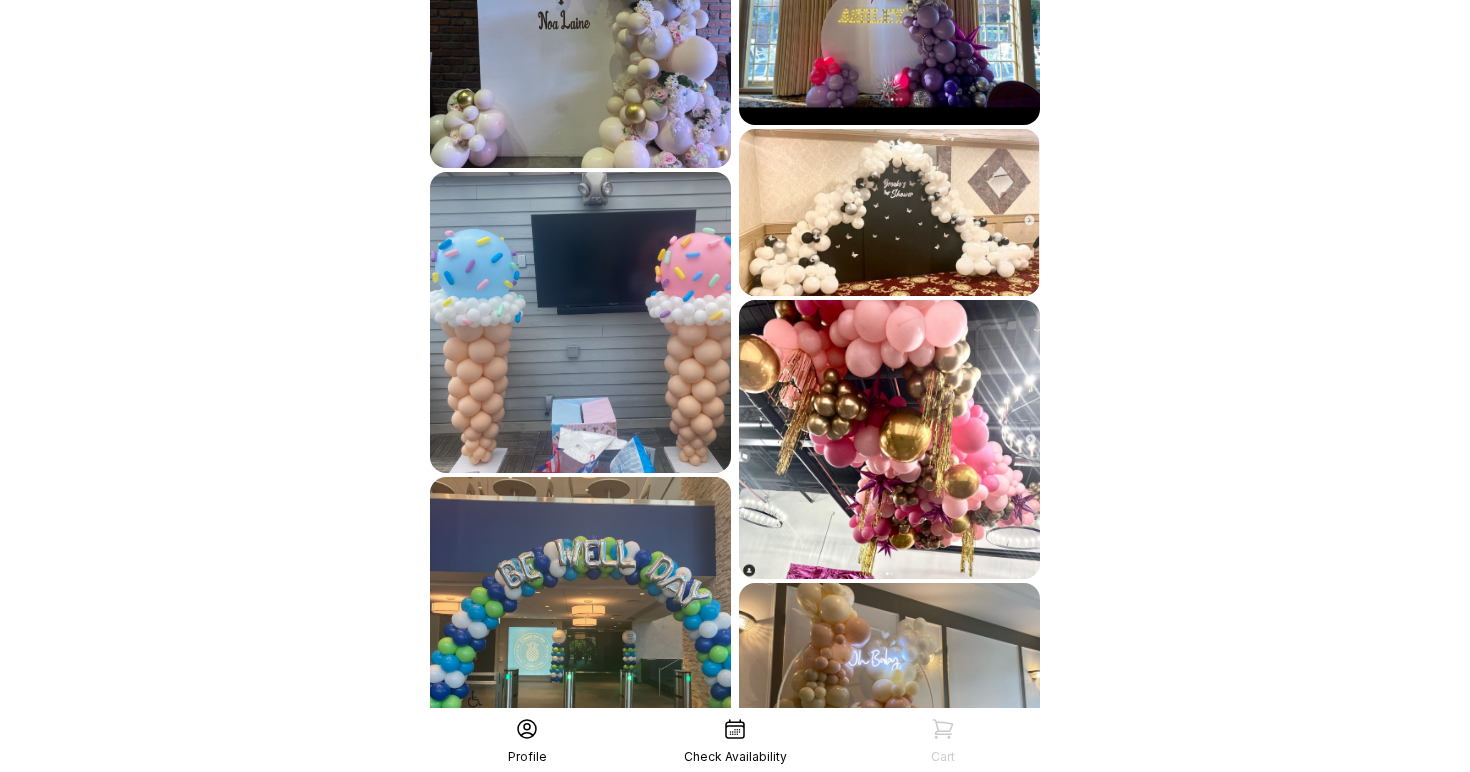 click at bounding box center (889, 439) 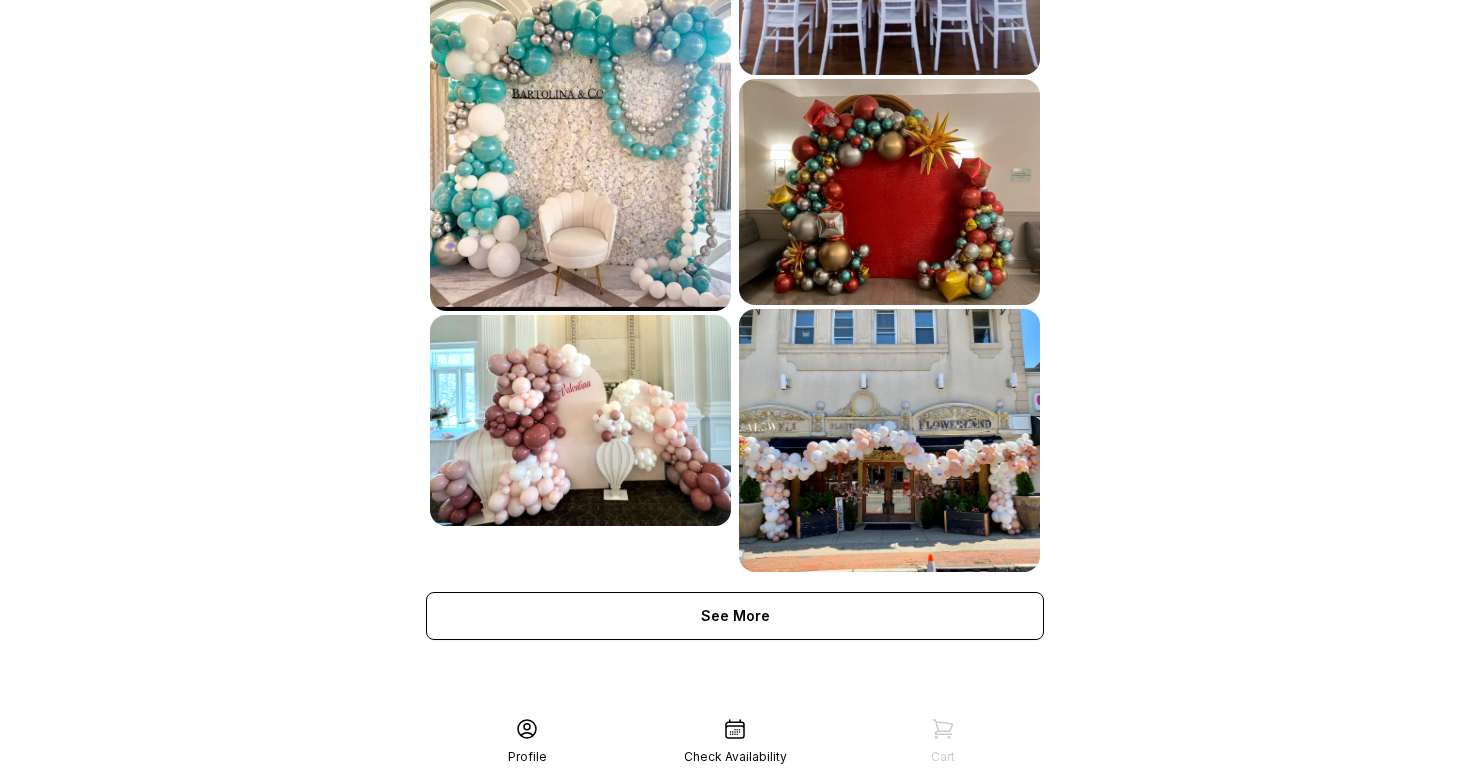 scroll, scrollTop: 6196, scrollLeft: 0, axis: vertical 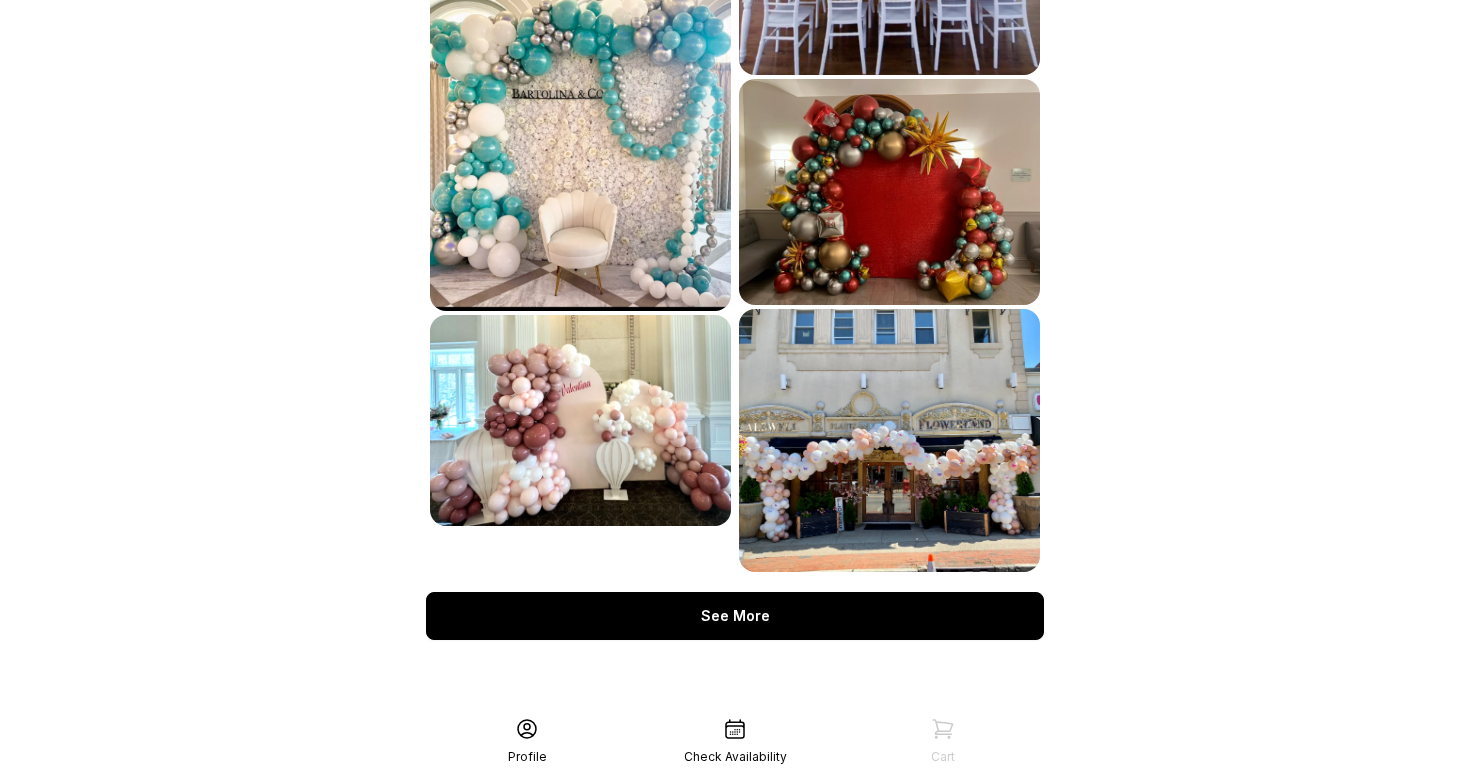 click on "See More" at bounding box center [735, 616] 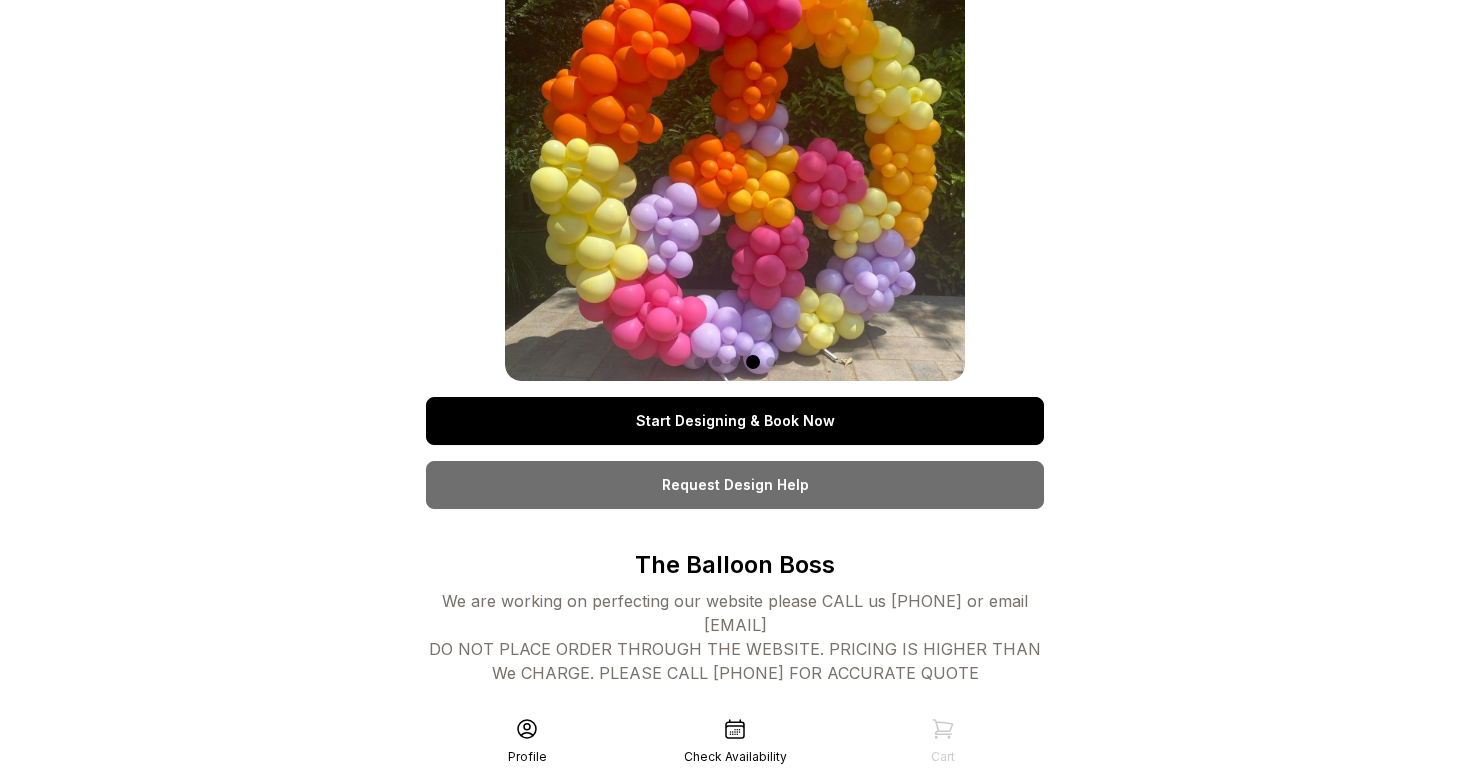 scroll, scrollTop: 93, scrollLeft: 0, axis: vertical 